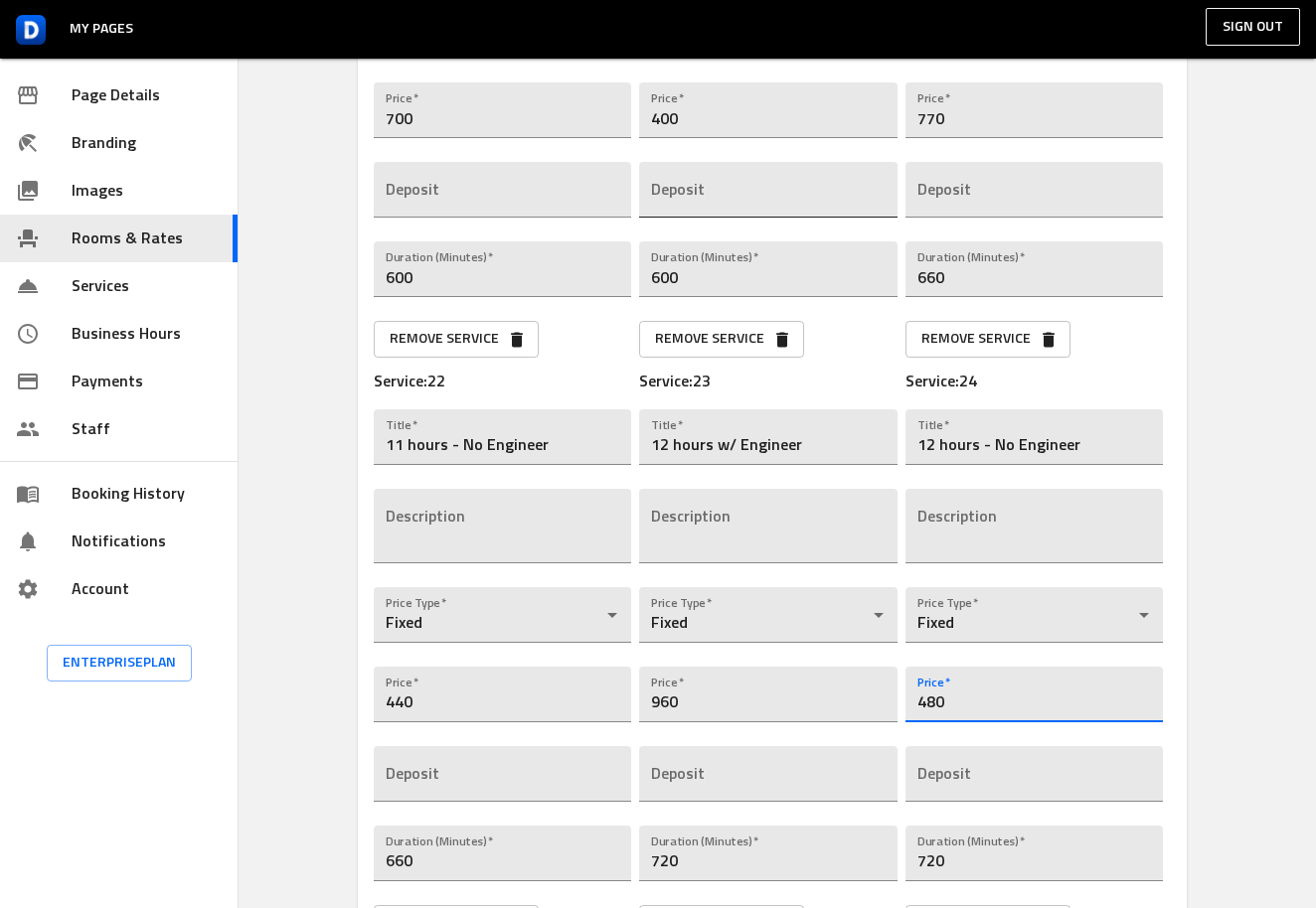 scroll, scrollTop: 4698, scrollLeft: 0, axis: vertical 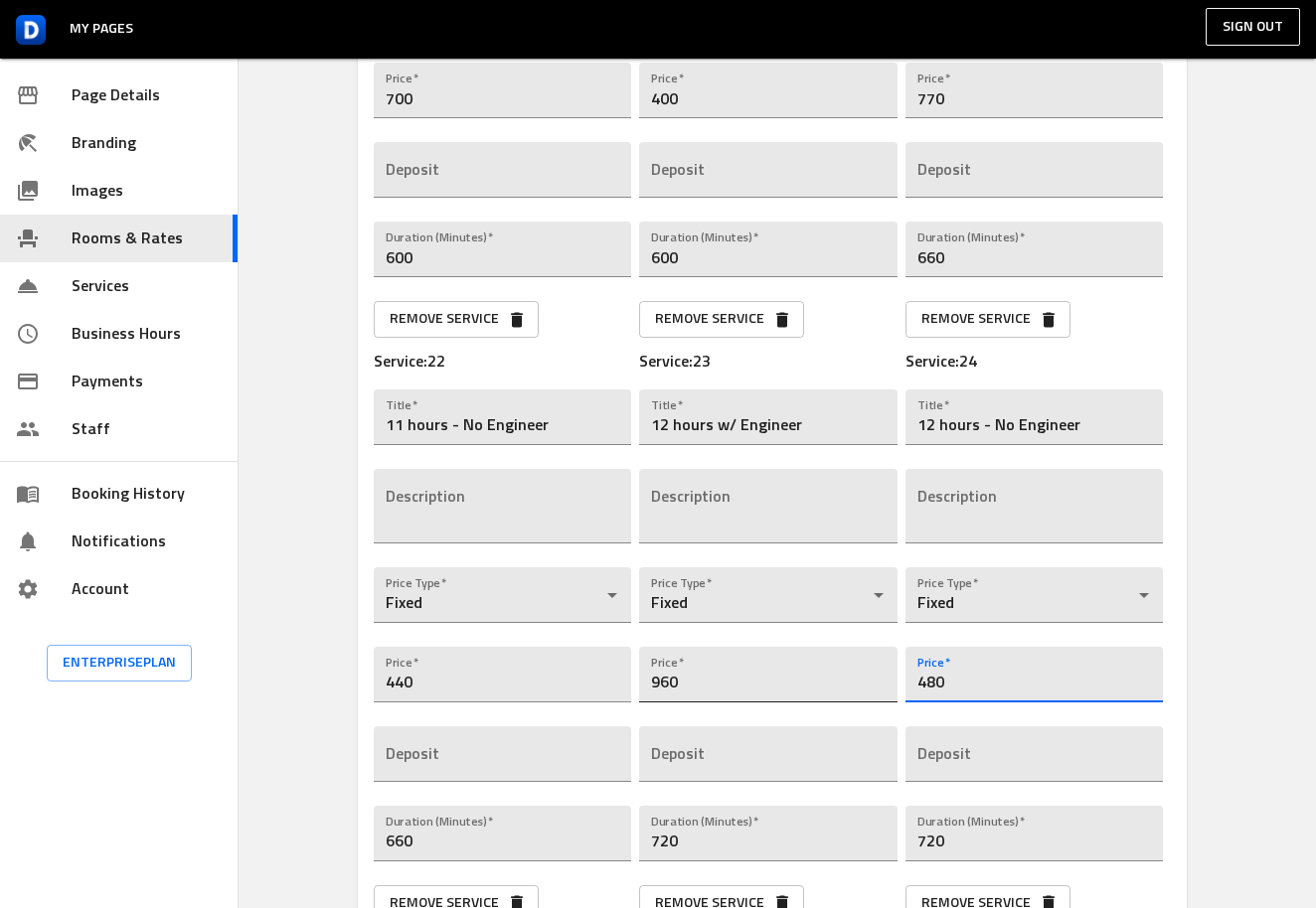 type on "480" 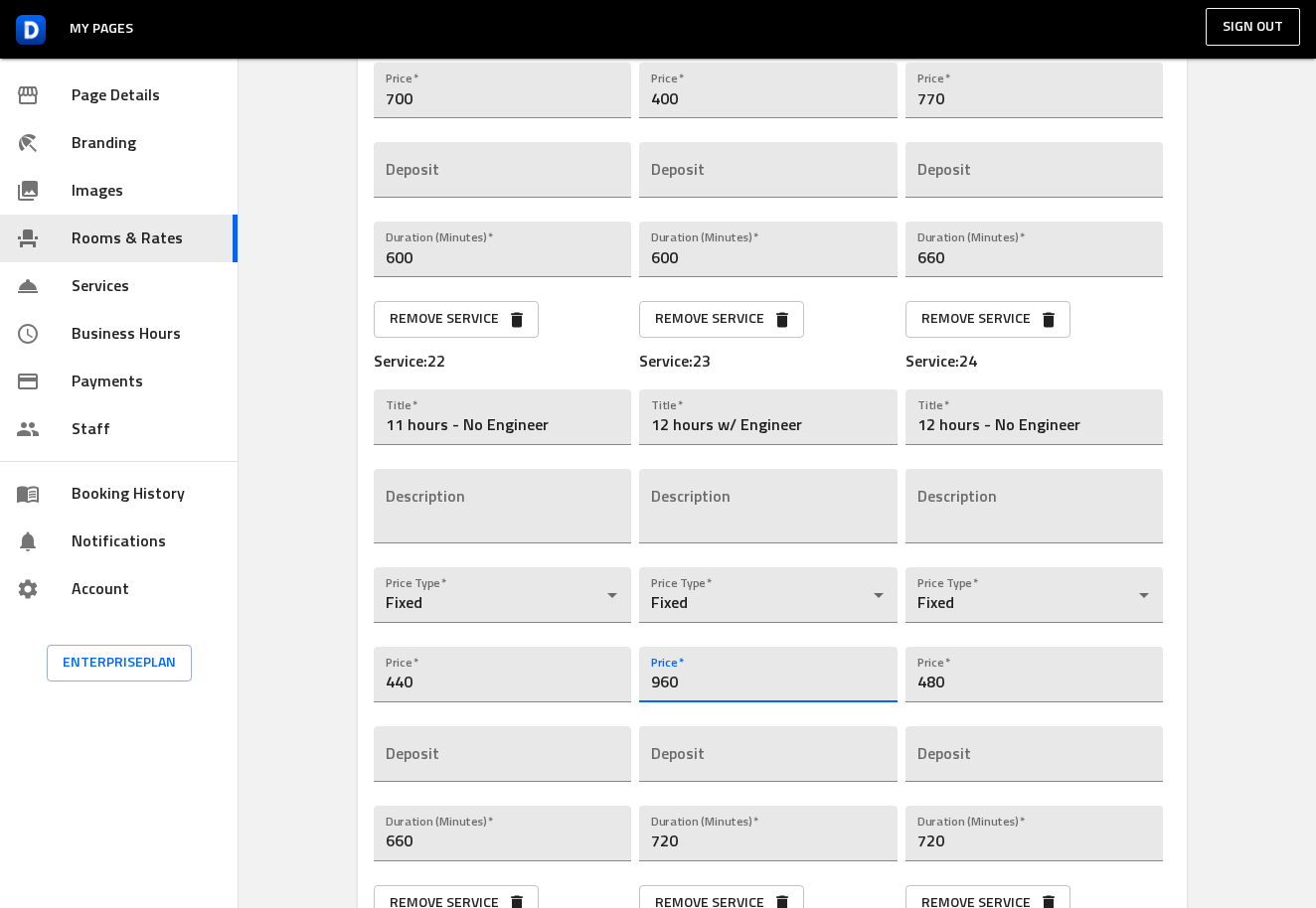 click on "960" at bounding box center [767, 675] 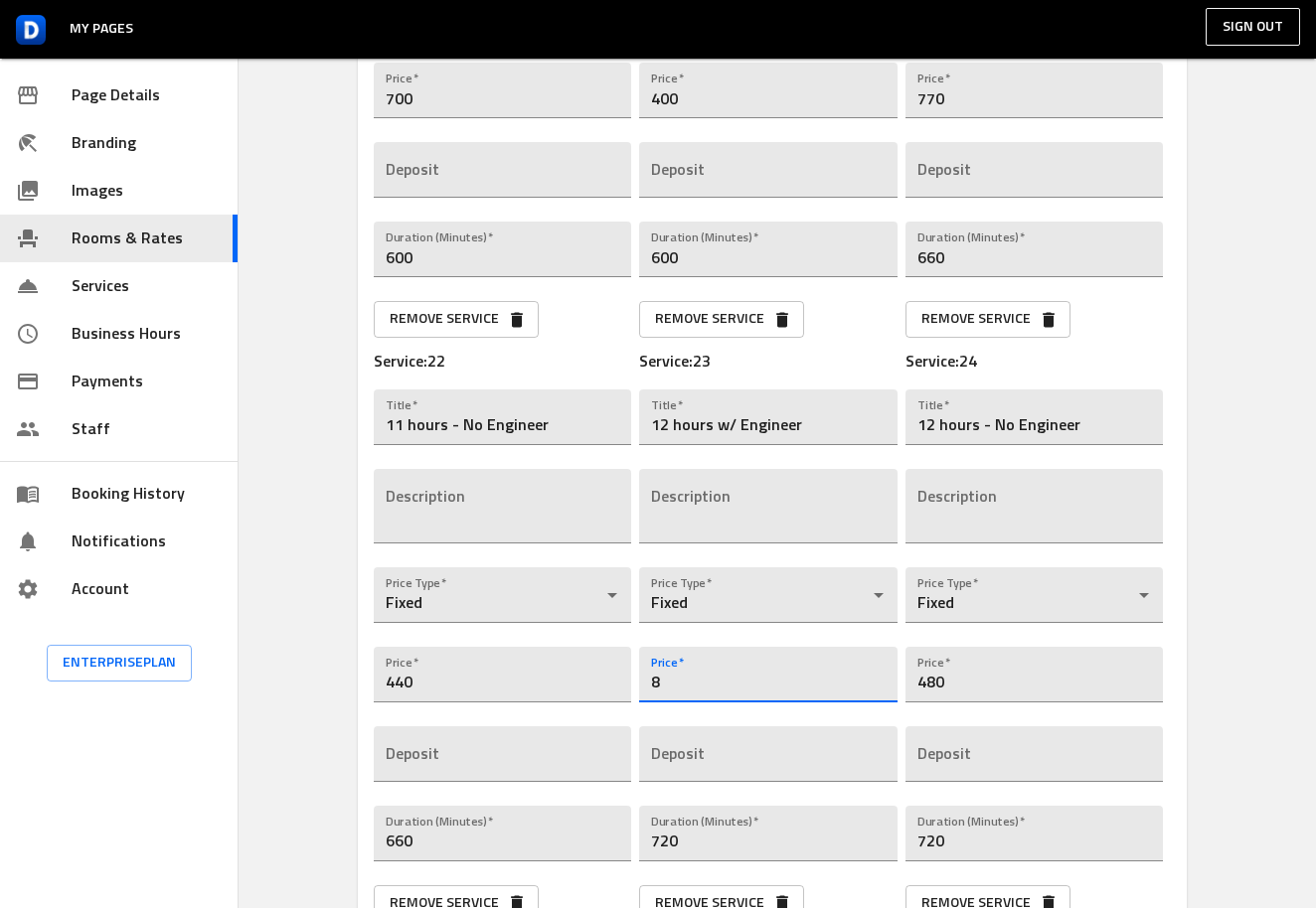 type on "84" 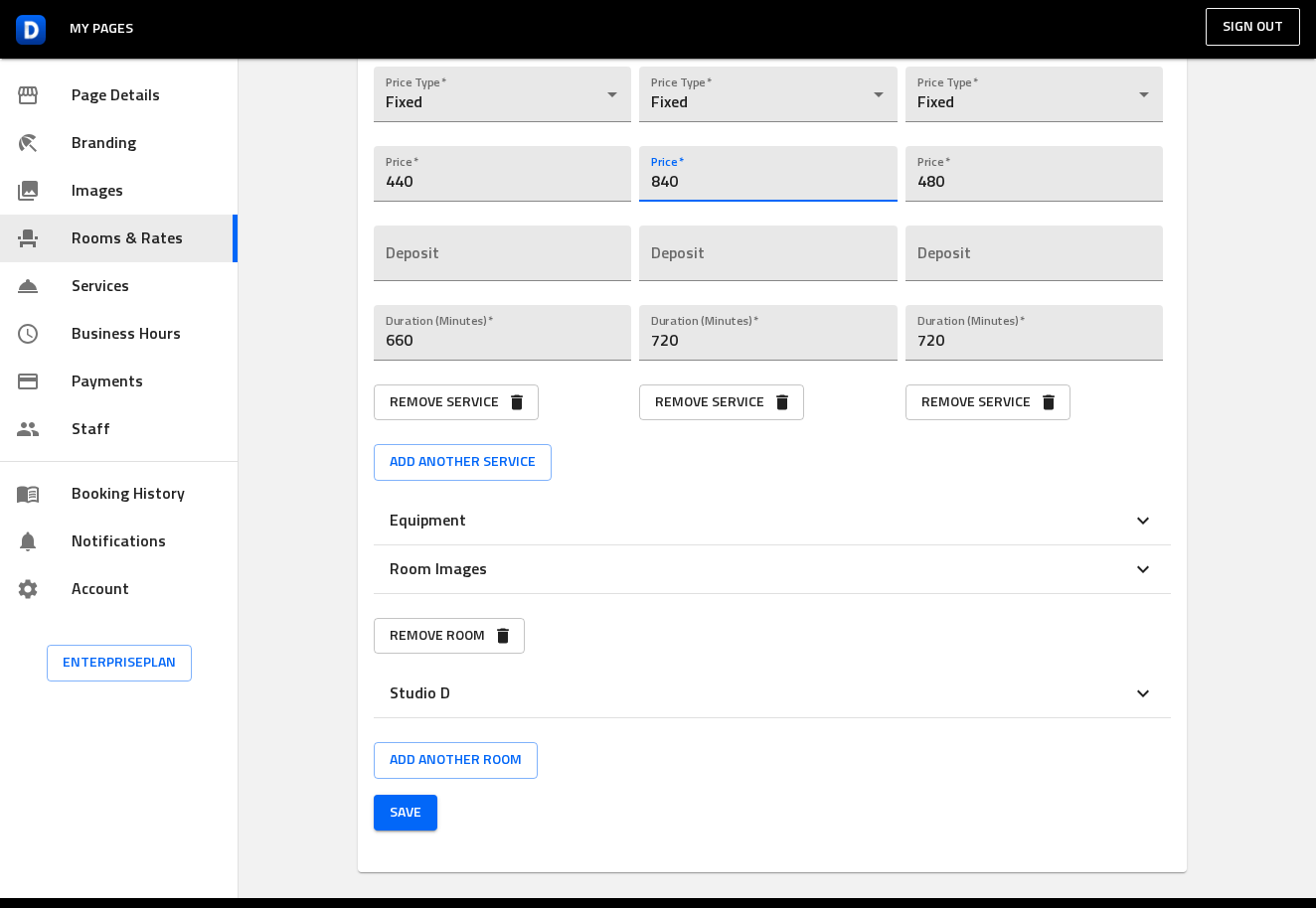 scroll, scrollTop: 5234, scrollLeft: 0, axis: vertical 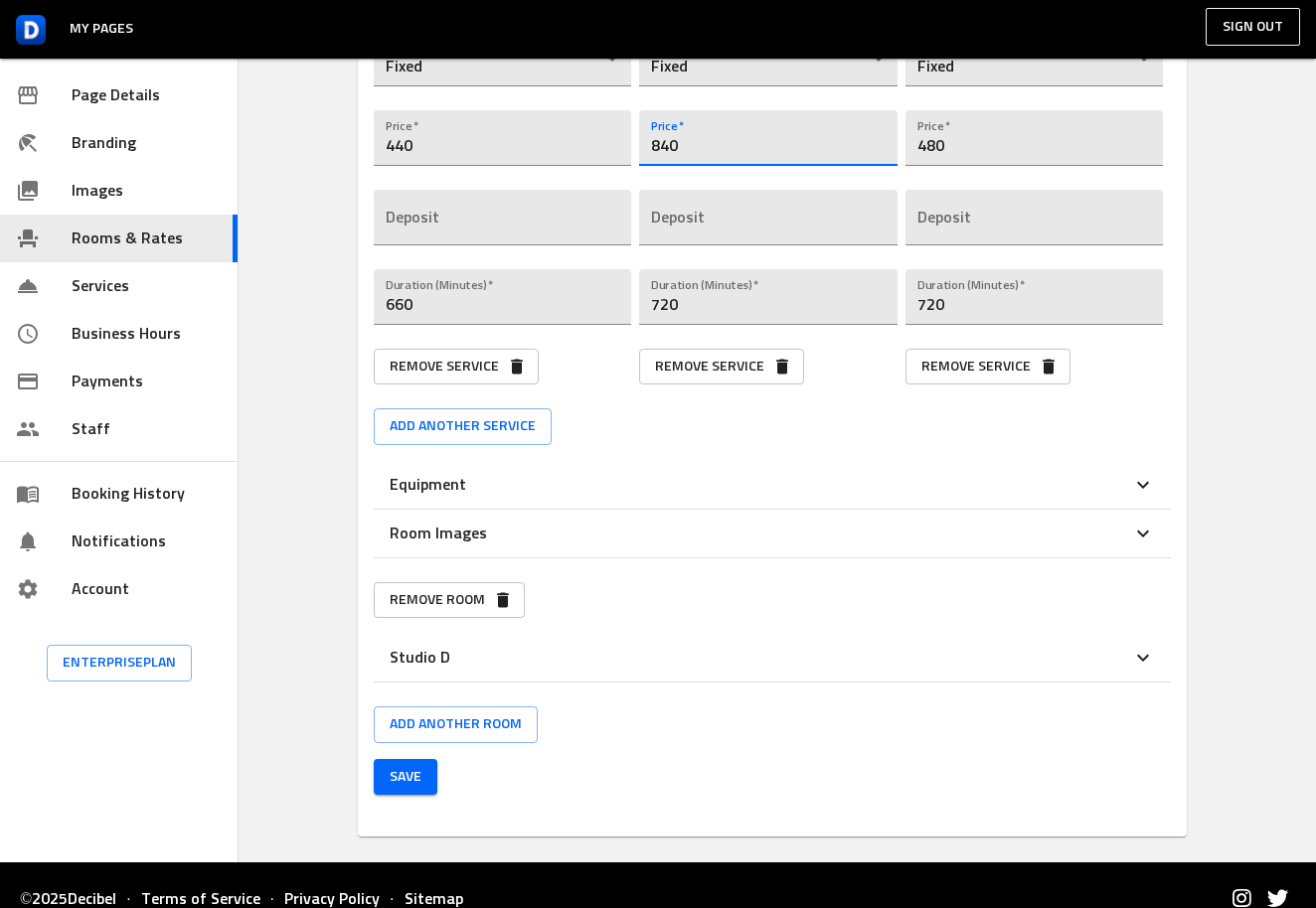 type on "840" 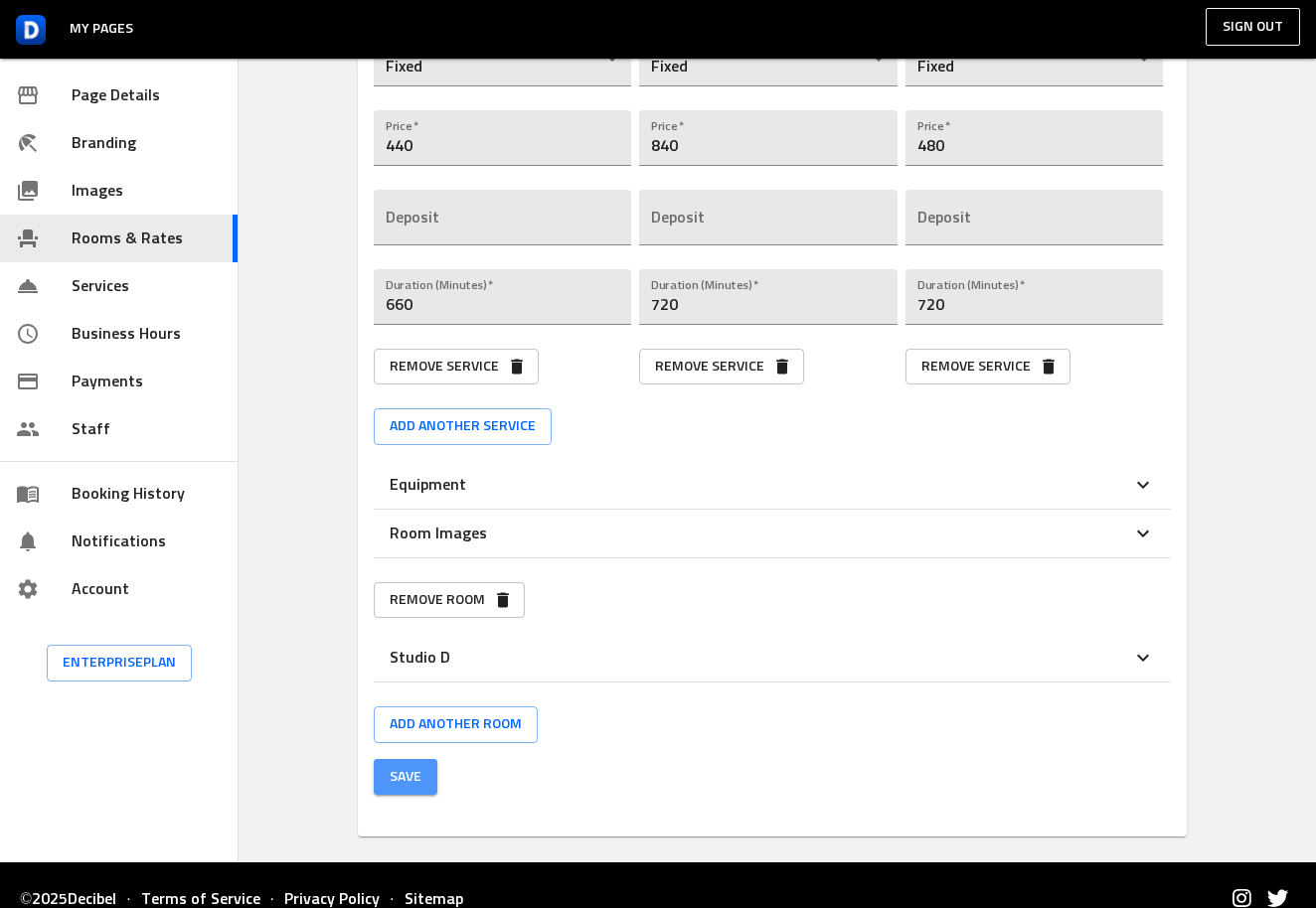 click on "Save" at bounding box center [406, 777] 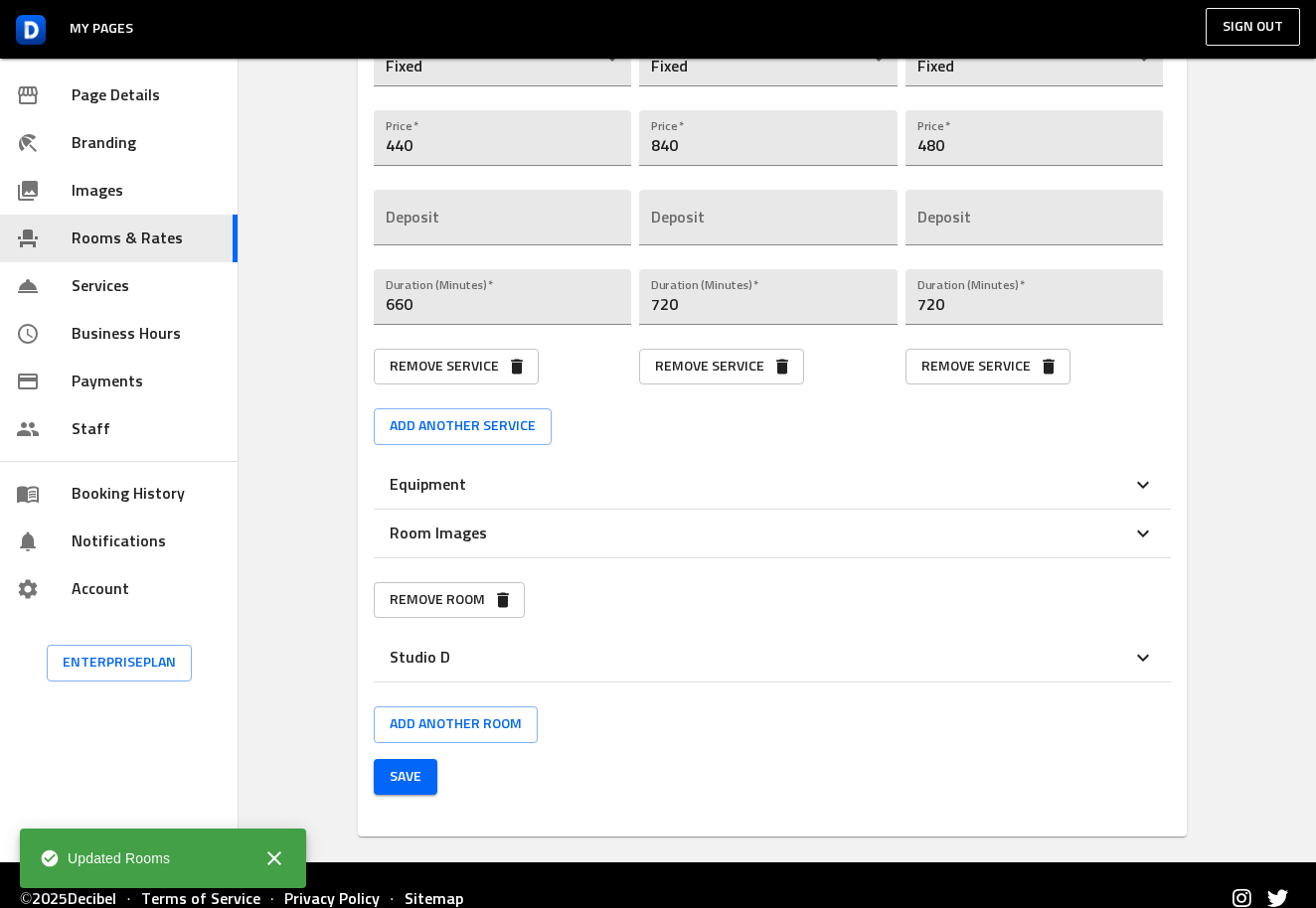 scroll, scrollTop: 202, scrollLeft: 0, axis: vertical 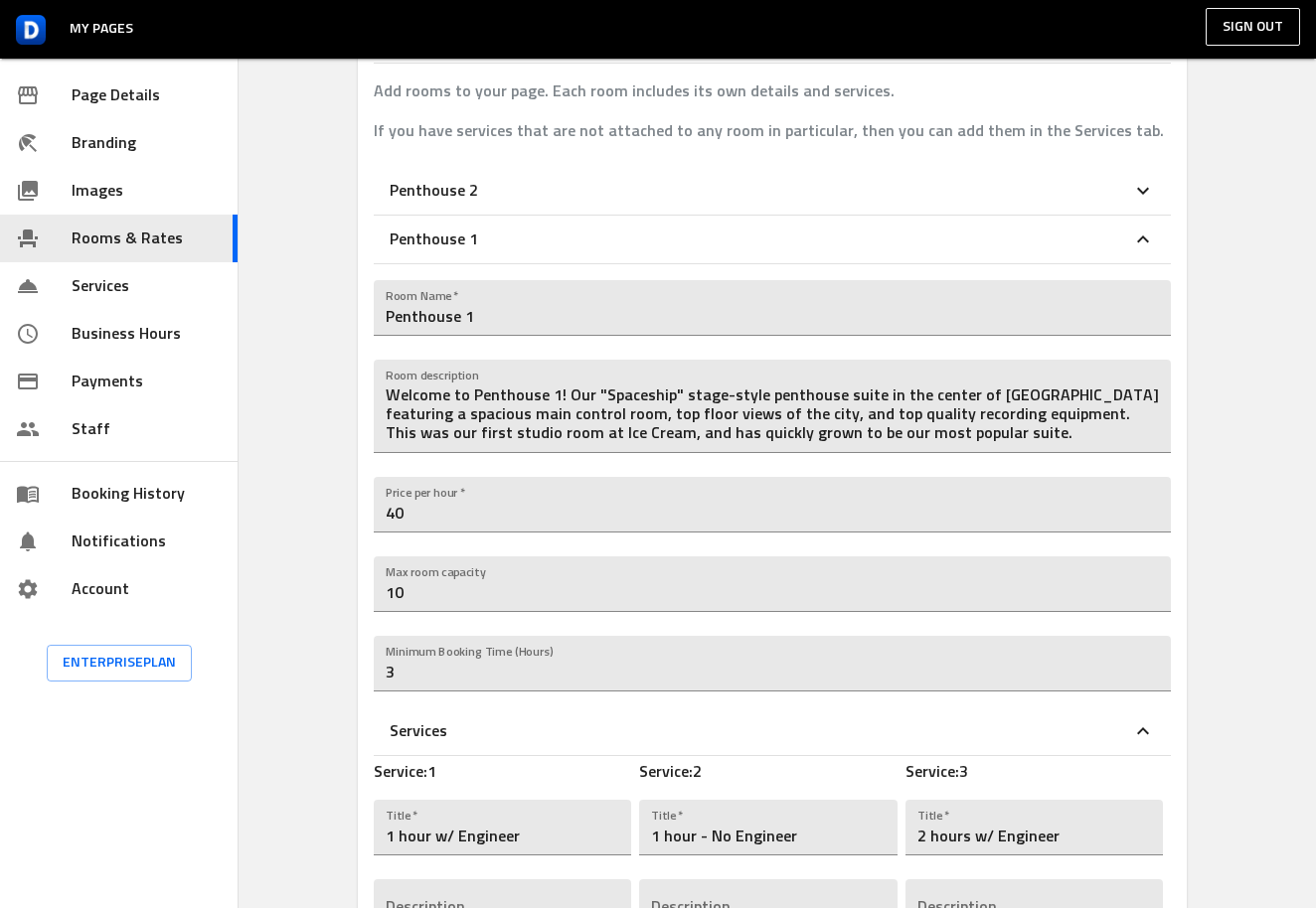 click 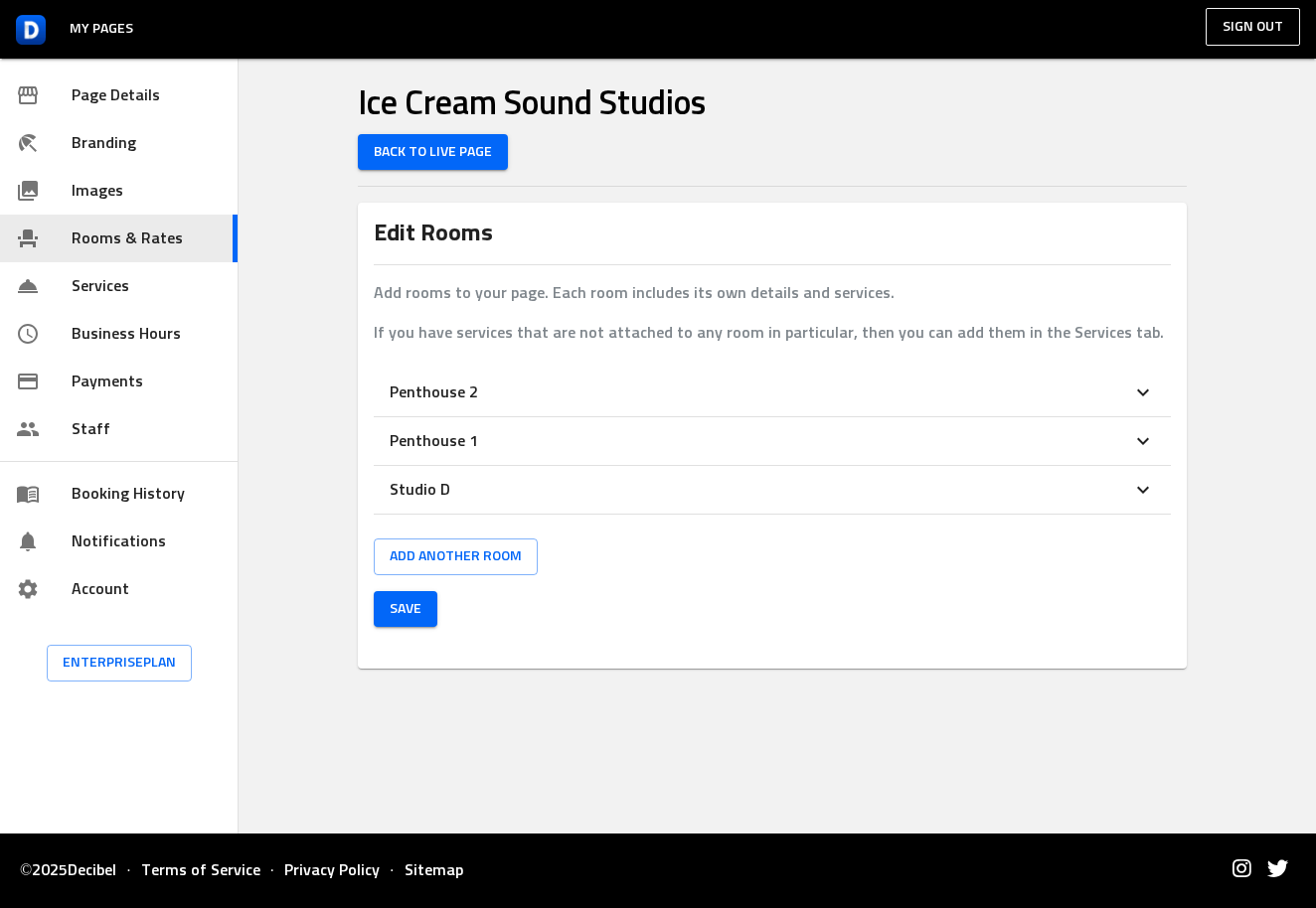 scroll, scrollTop: 0, scrollLeft: 0, axis: both 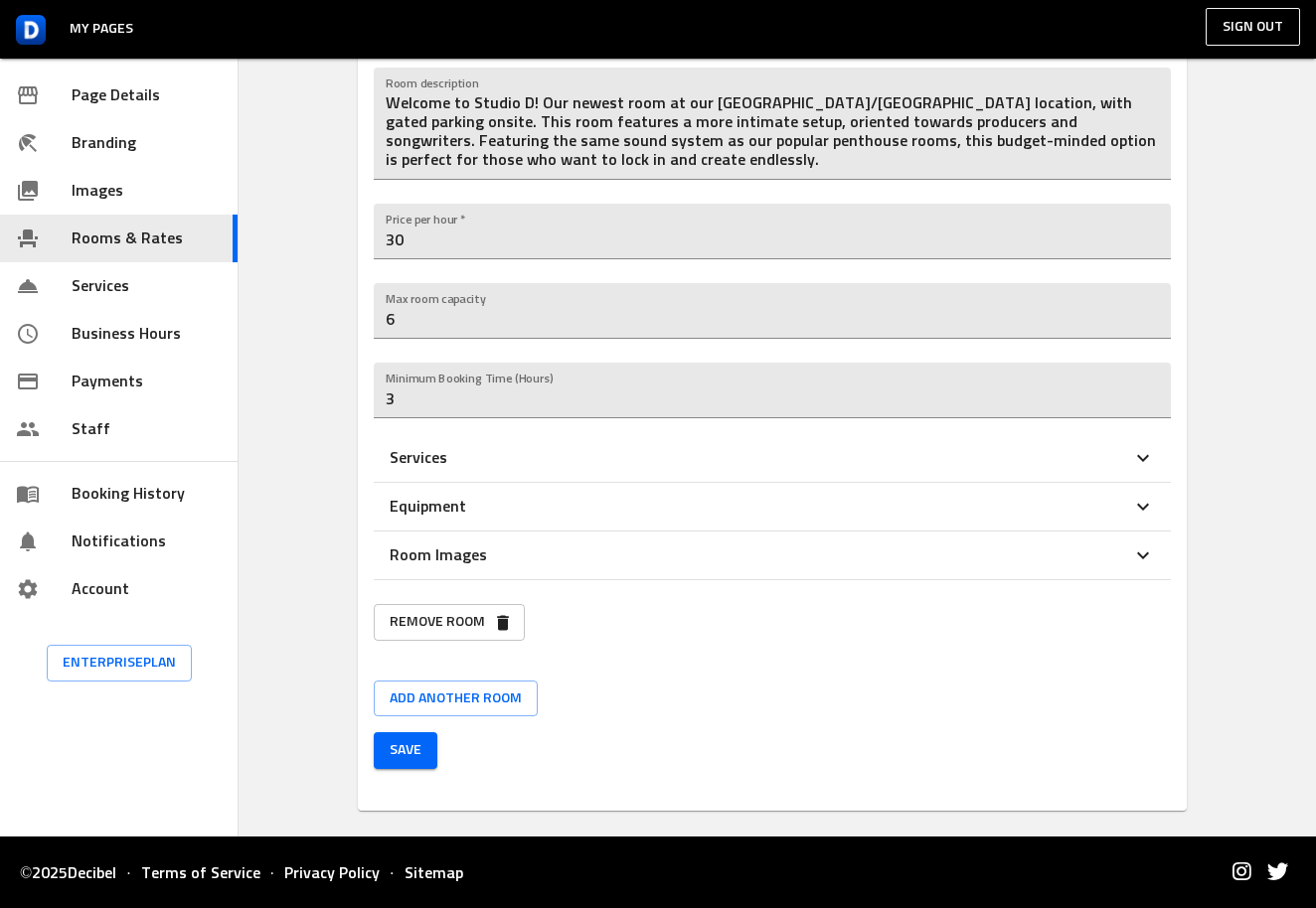 click on "Remove room" at bounding box center (449, 622) 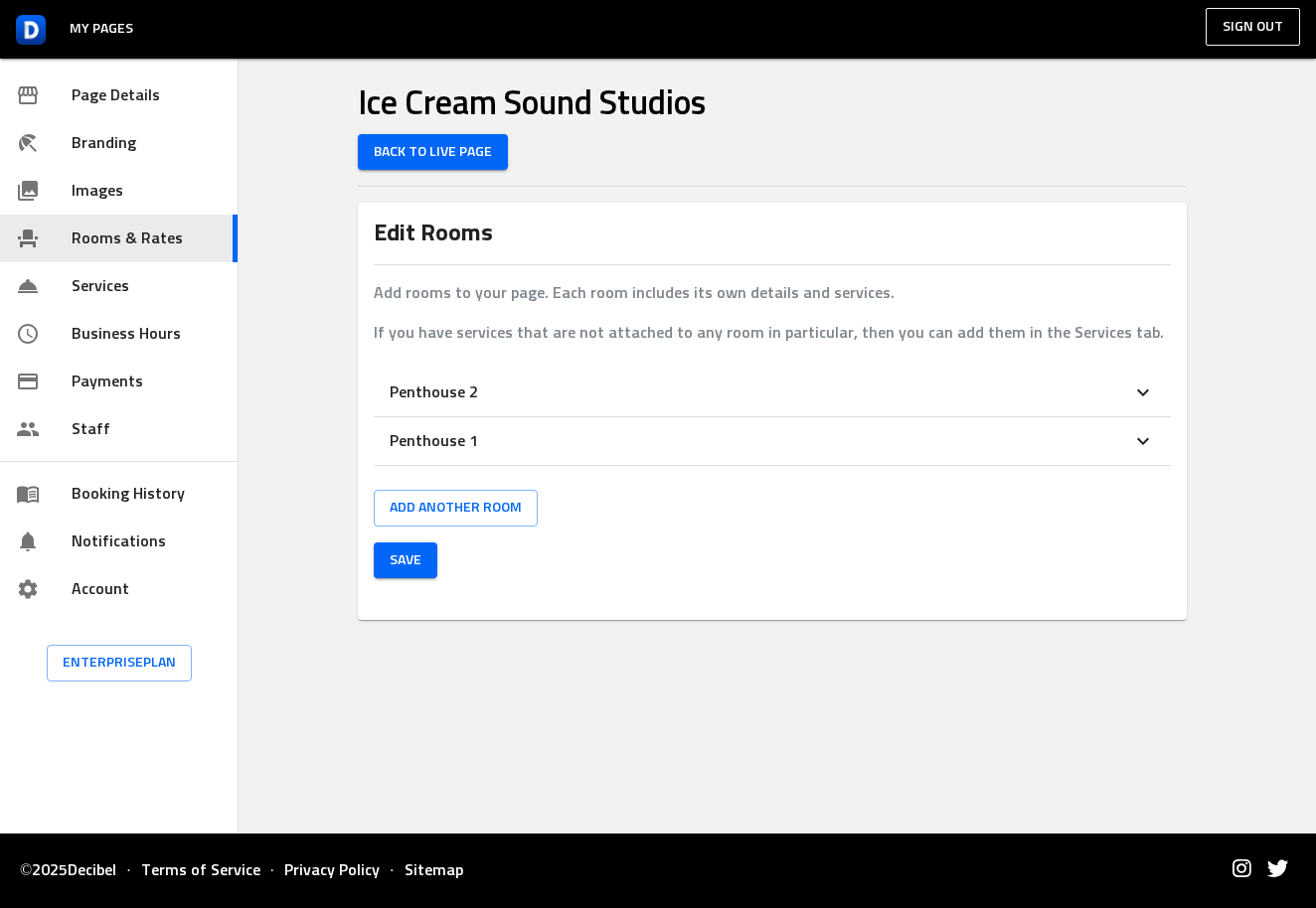 scroll, scrollTop: 0, scrollLeft: 0, axis: both 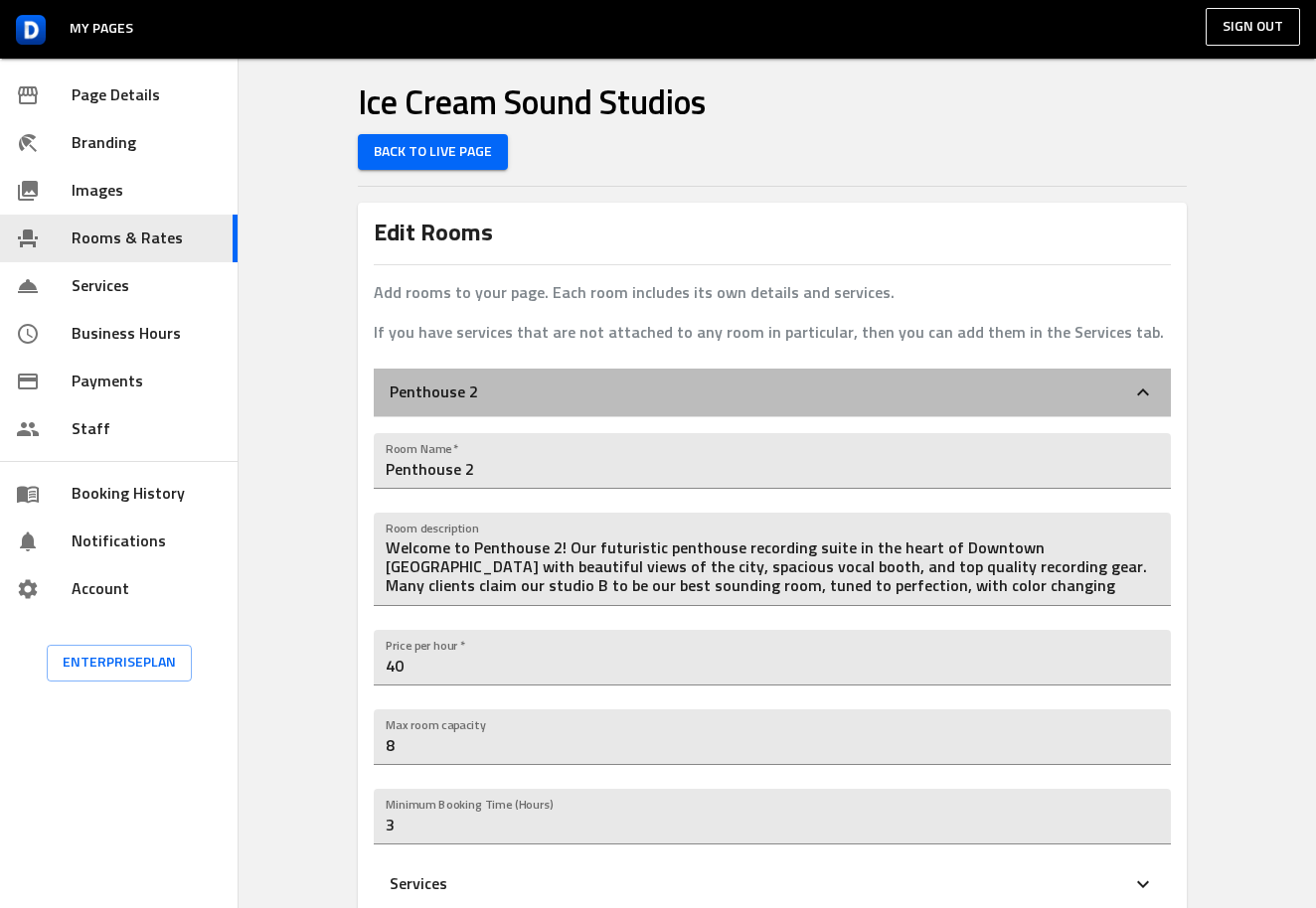 click on "Penthouse 2" at bounding box center (760, 392) 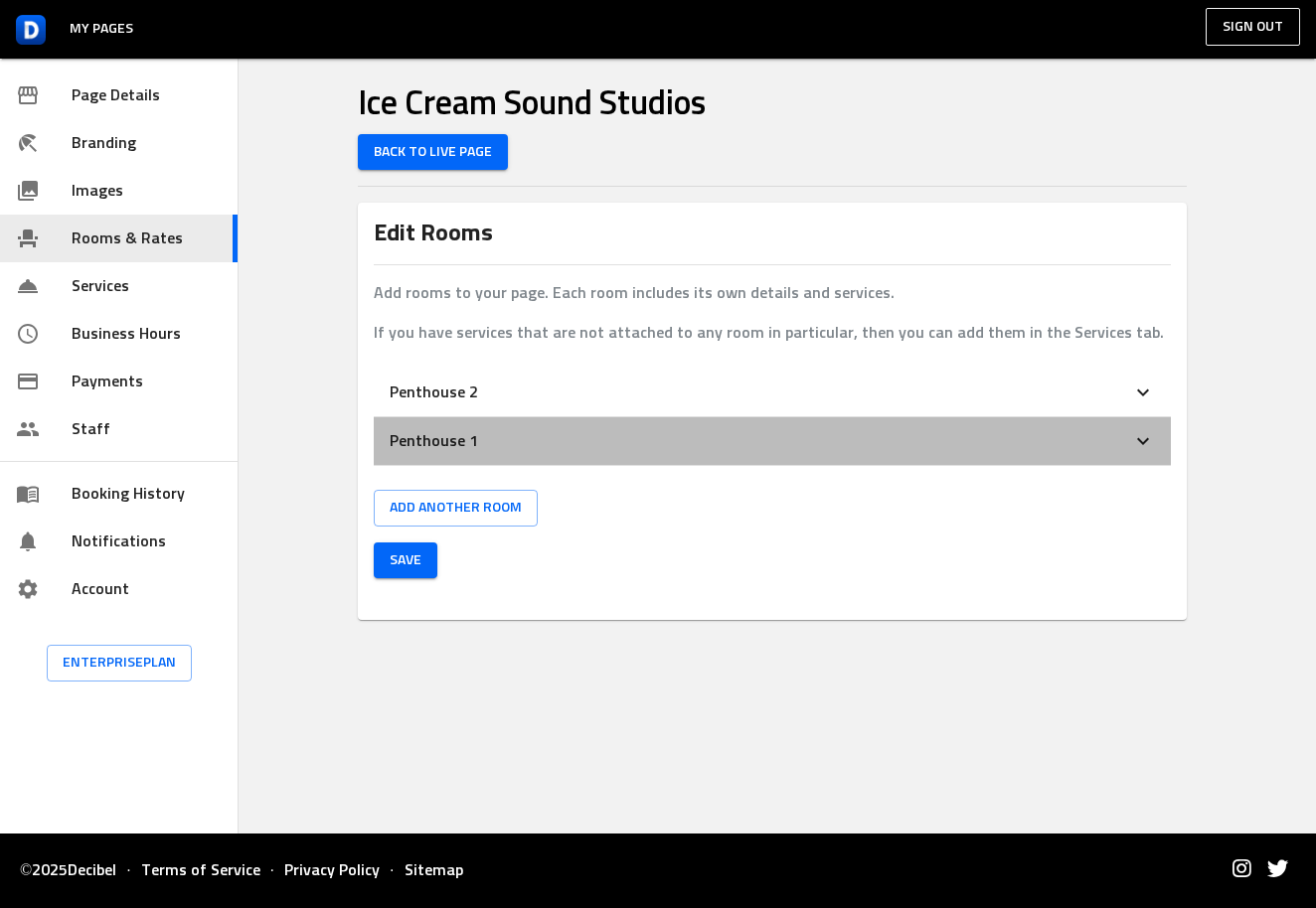 click on "Penthouse 1" at bounding box center (760, 441) 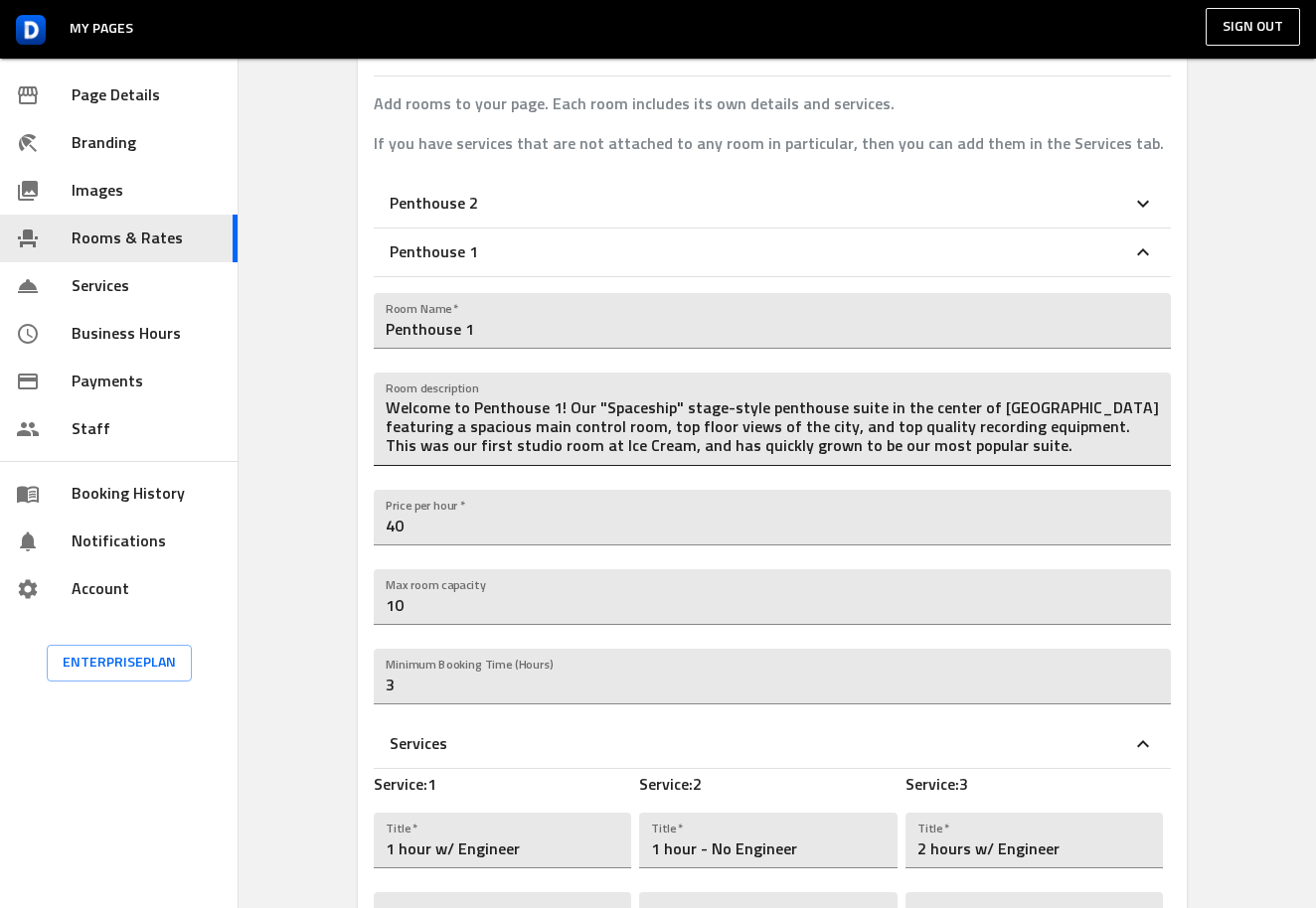 scroll, scrollTop: 196, scrollLeft: 0, axis: vertical 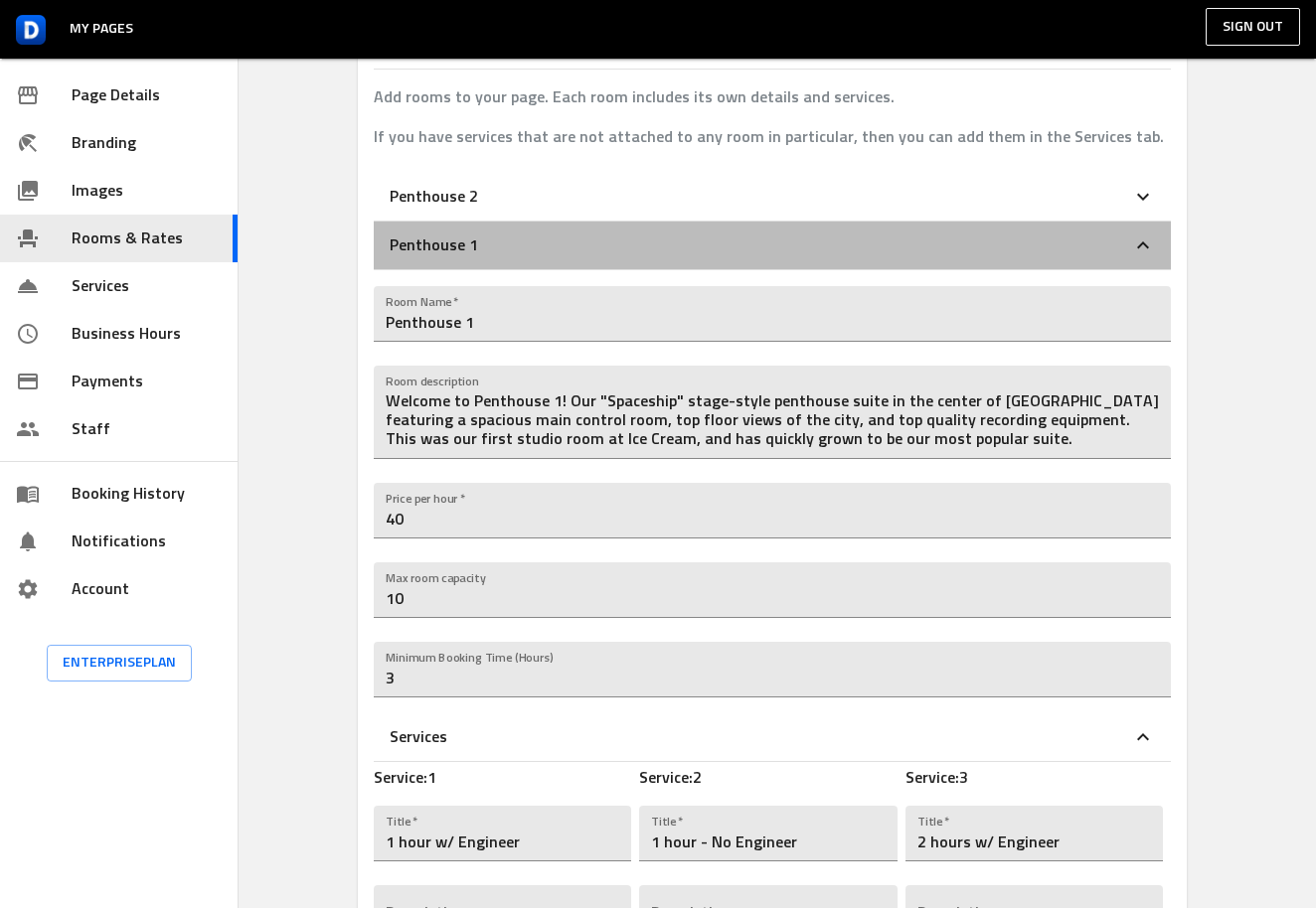 click on "Penthouse 1" at bounding box center [760, 245] 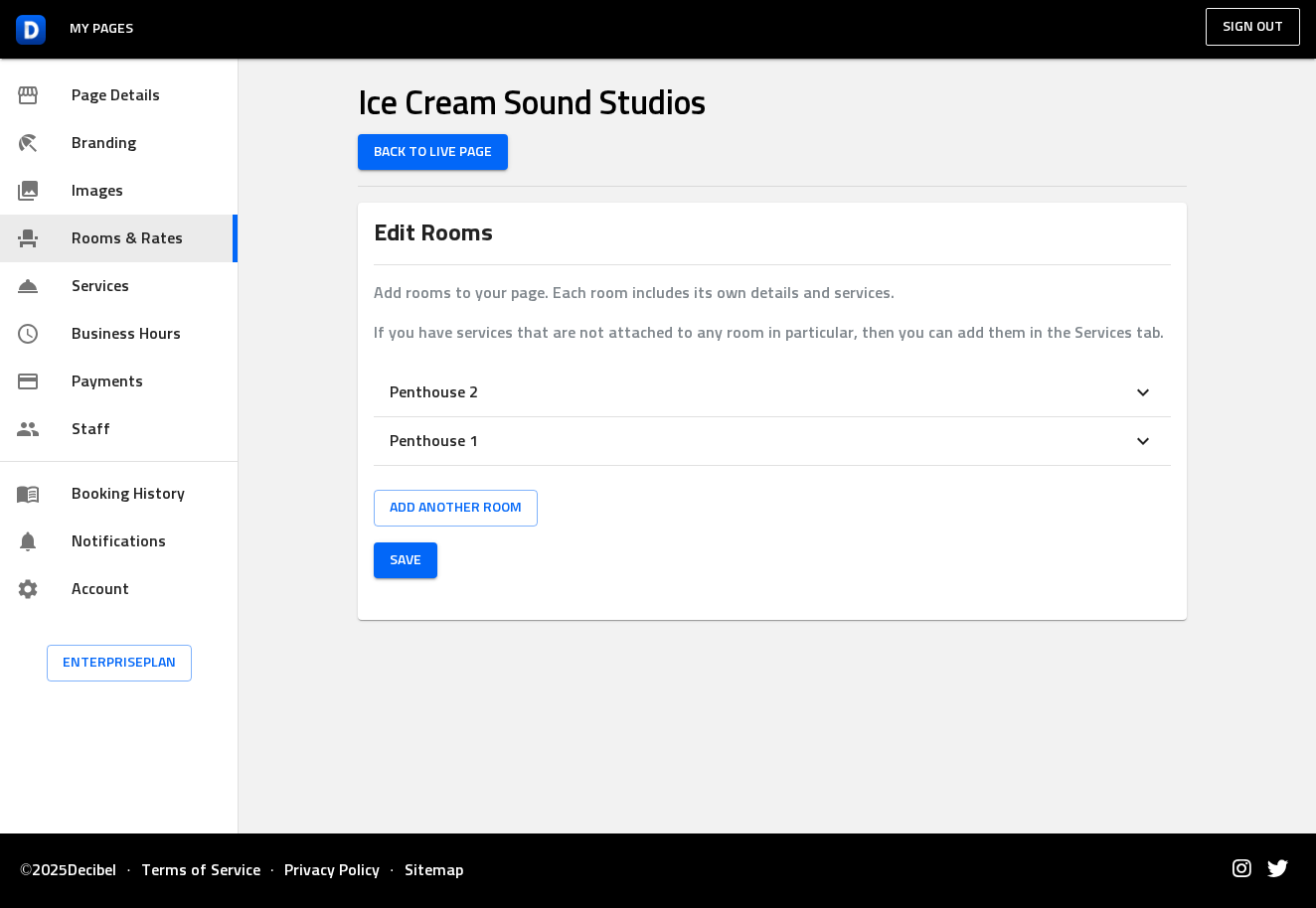 scroll, scrollTop: 0, scrollLeft: 0, axis: both 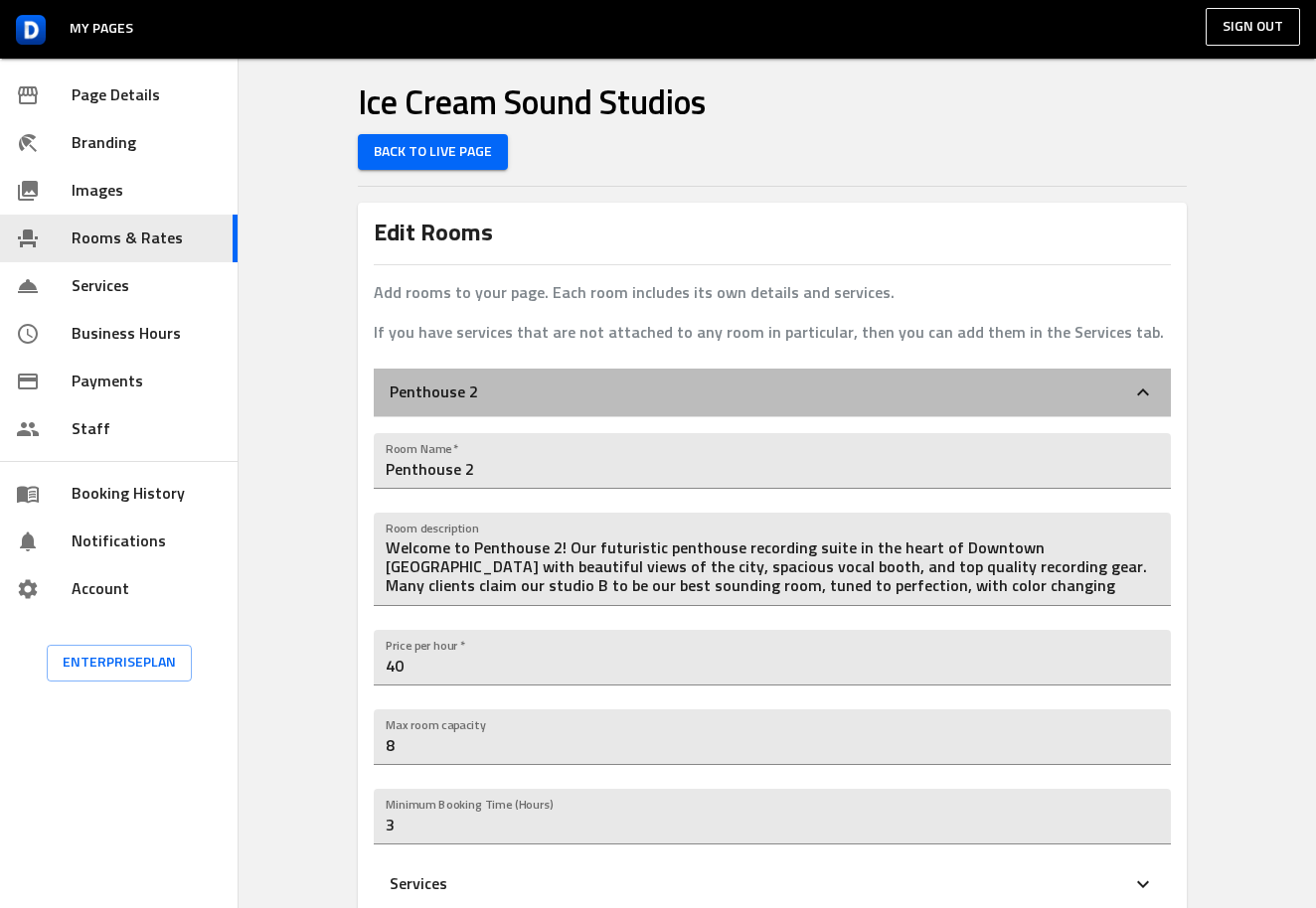 click on "Penthouse 2" at bounding box center [760, 392] 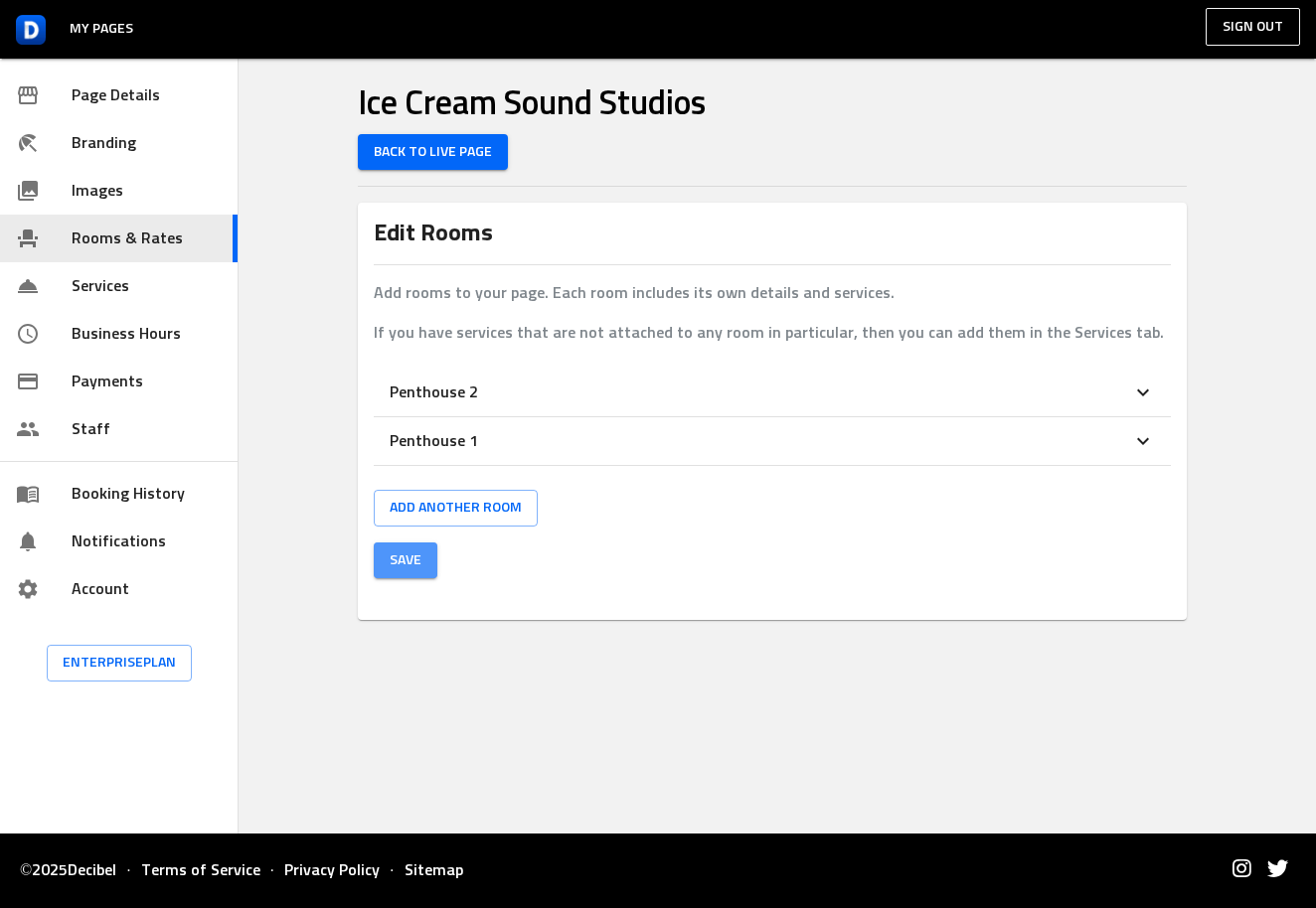 click on "Save" at bounding box center [406, 560] 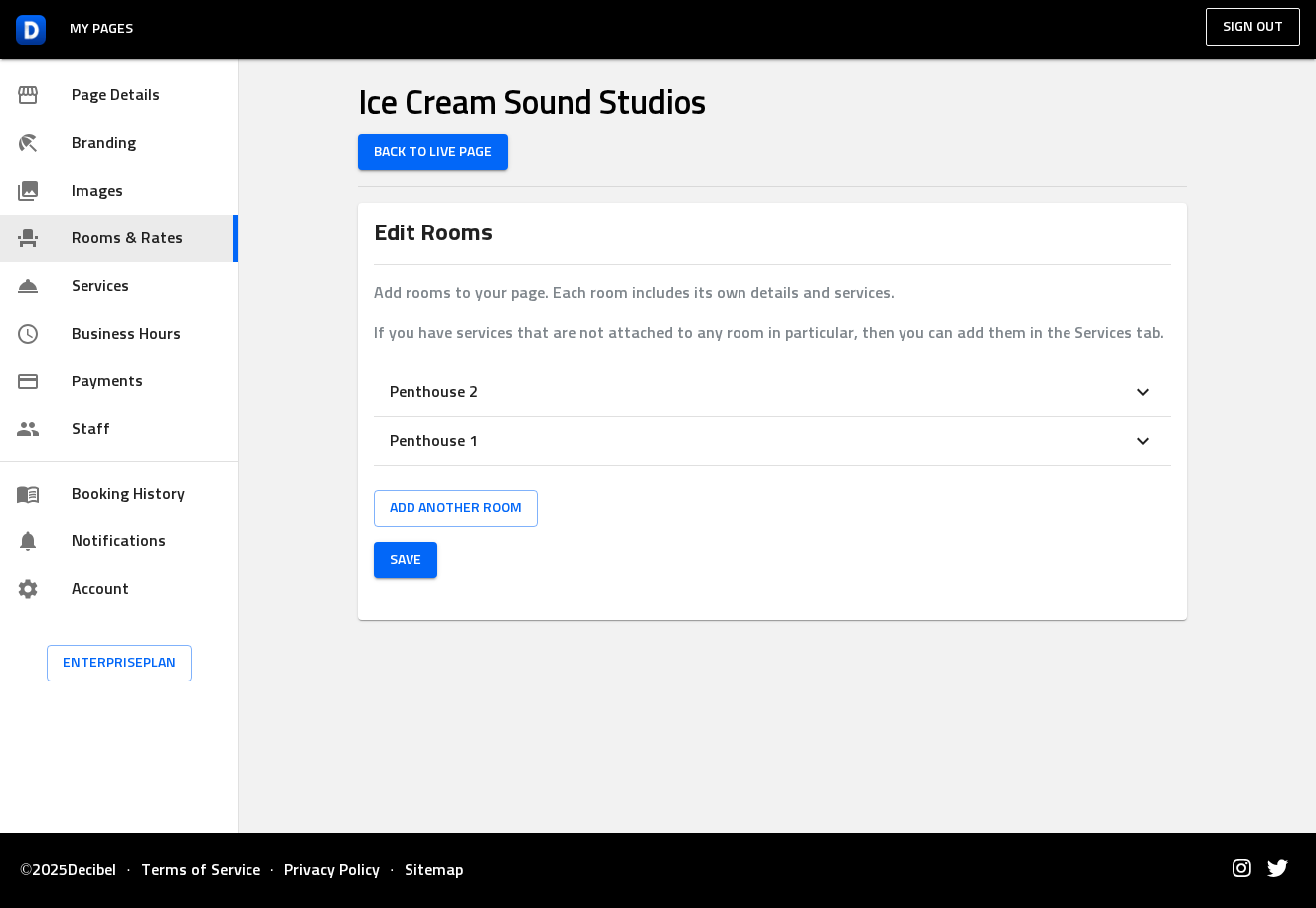 click on "Page Details Branding Images Rooms & Rates Services Business Hours Payments Staff" at bounding box center [118, 262] 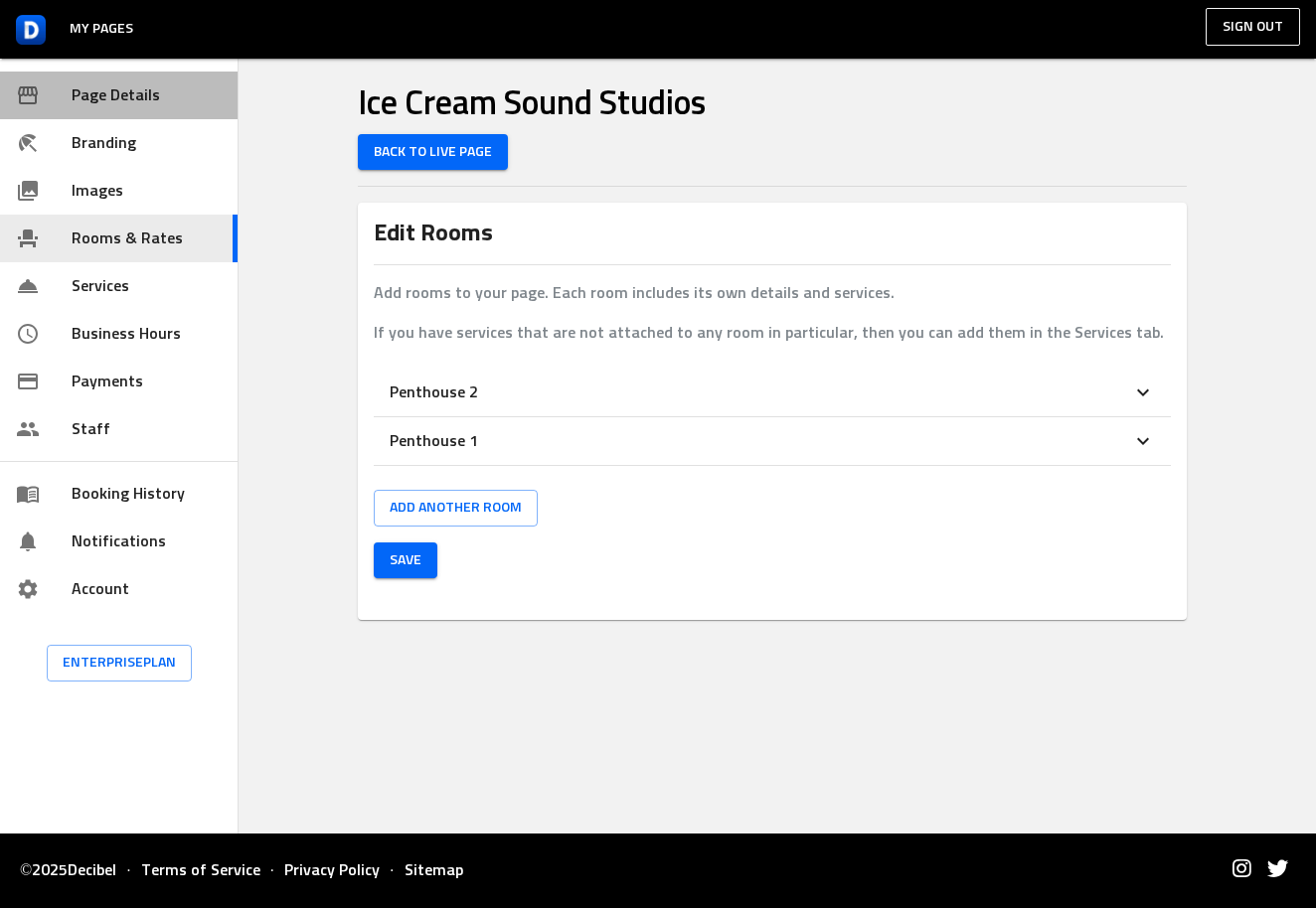 click on "Page Details" at bounding box center [146, 95] 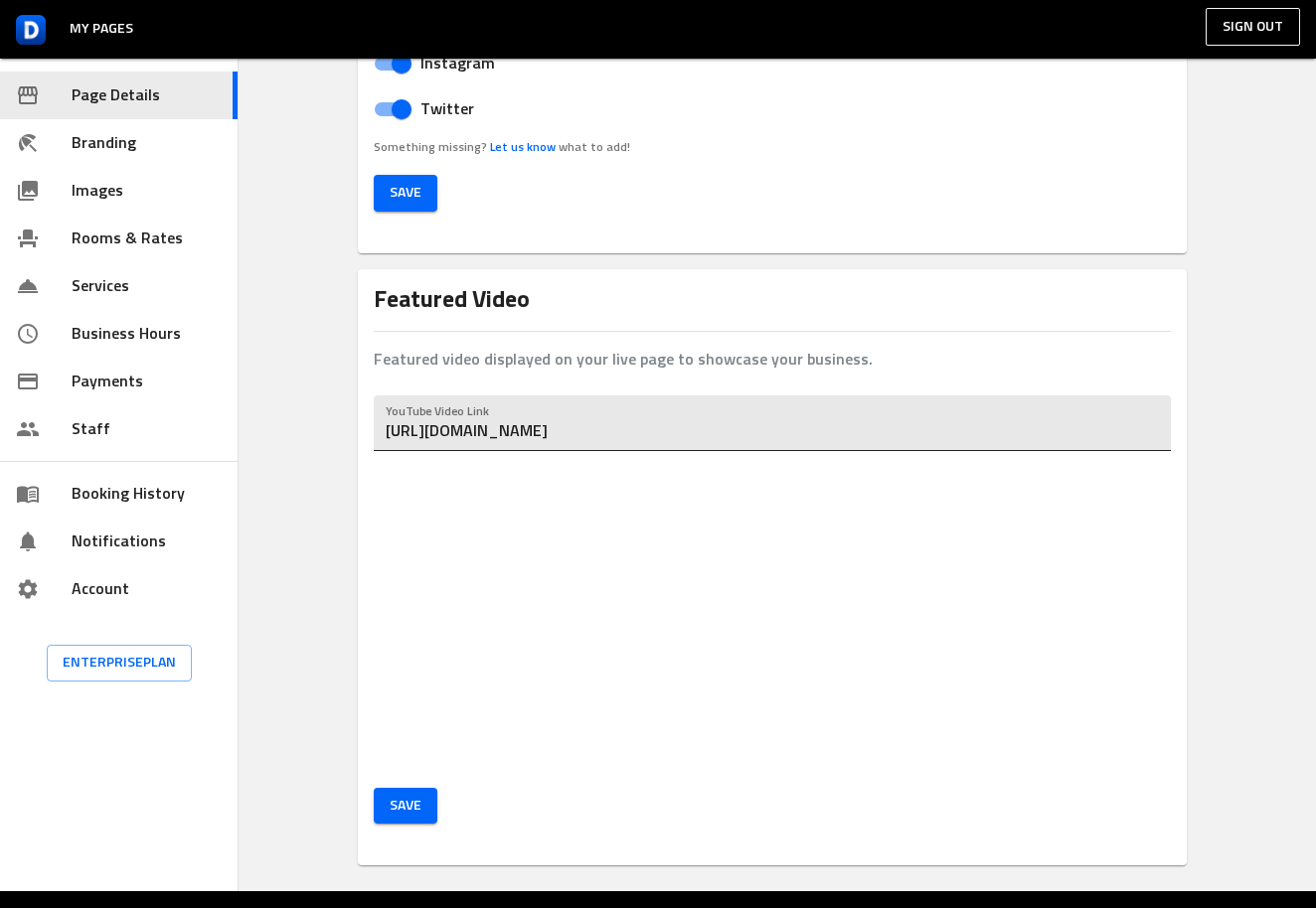 scroll, scrollTop: 2630, scrollLeft: 0, axis: vertical 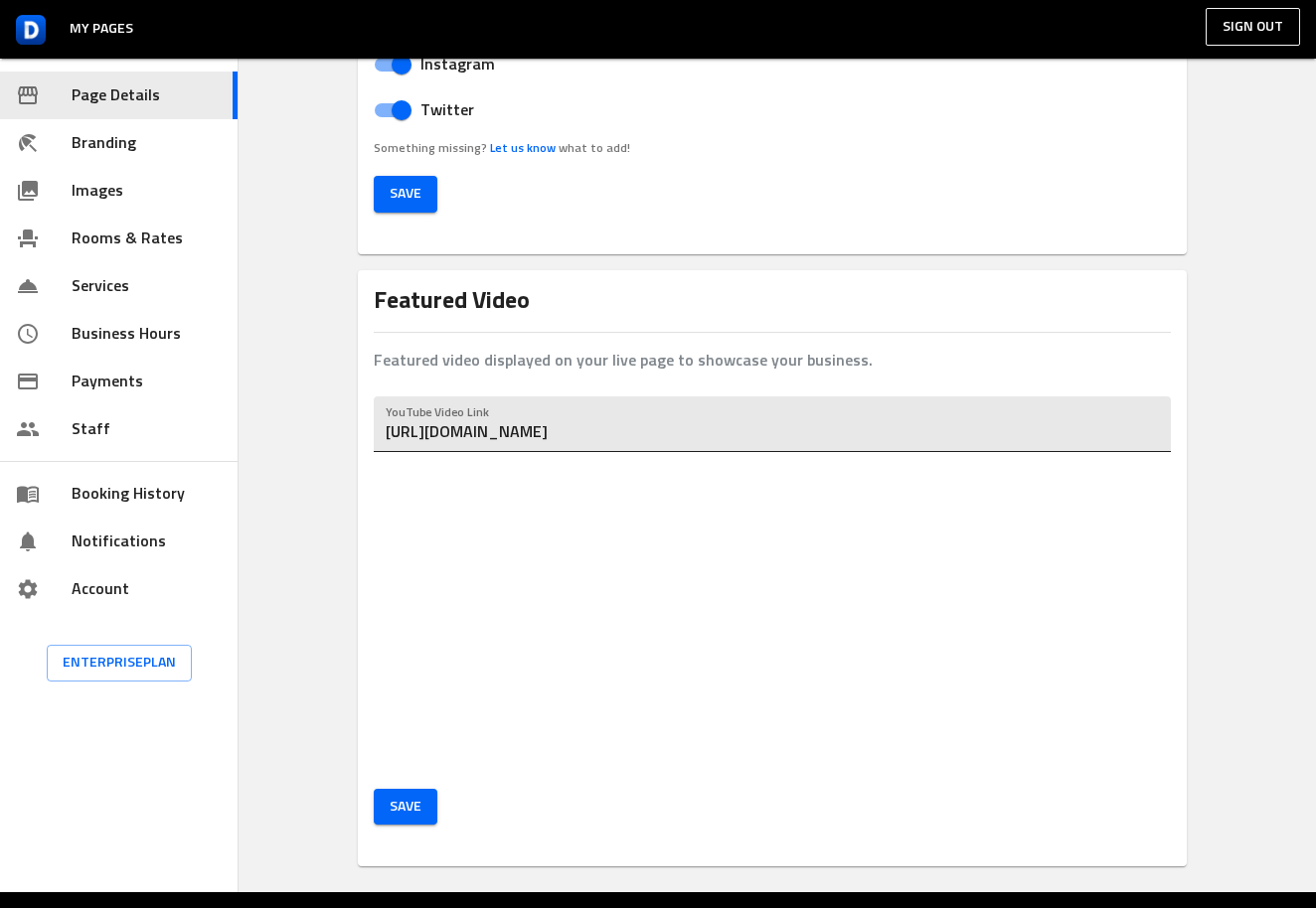 click on "https://youtu.be/09rrNCIuT6E?si=_DaWyxtriCCChrfW" at bounding box center [772, -1088] 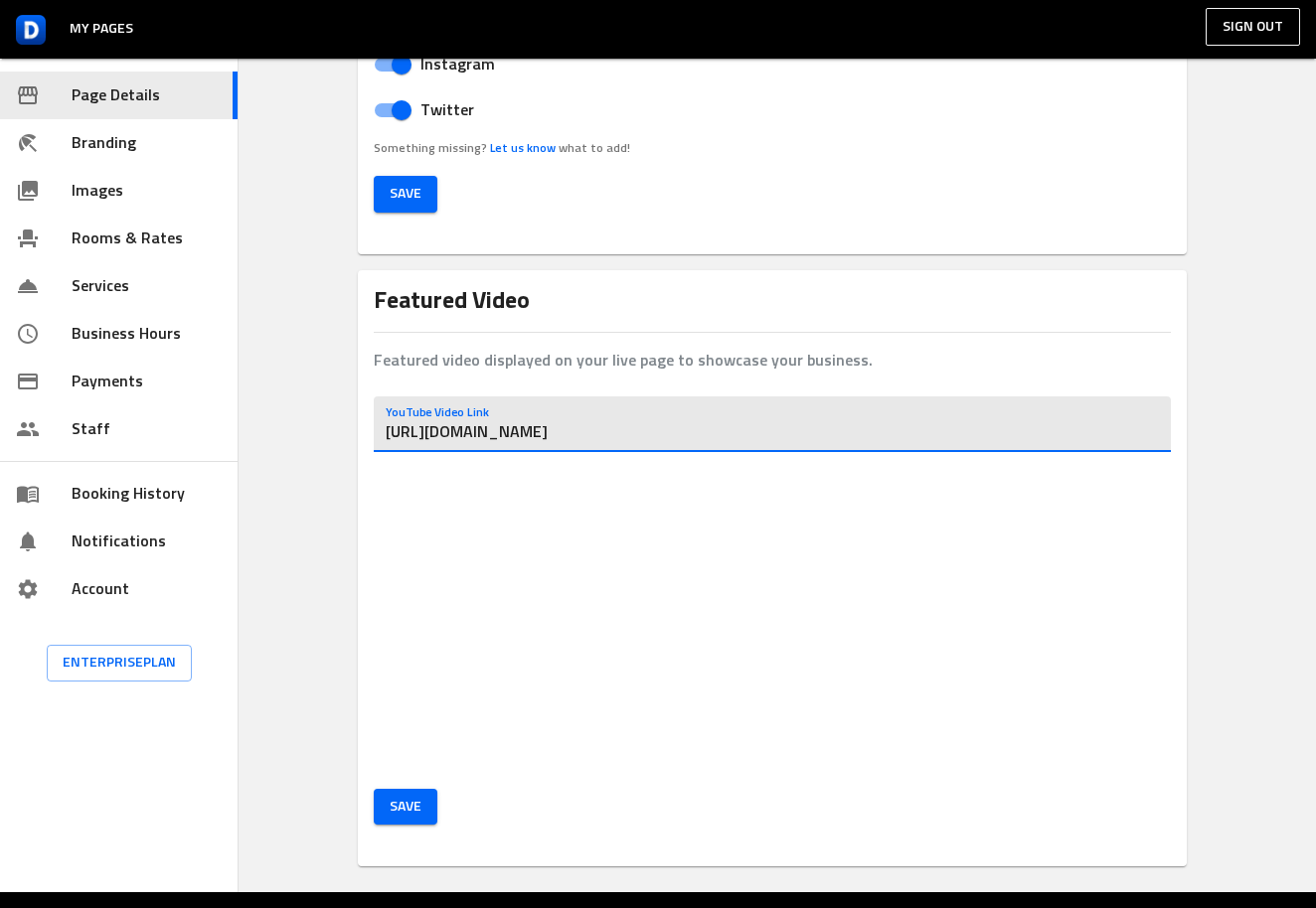 click on "https://youtu.be/09rrNCIuT6E?si=_DaWyxtriCCChrfW" at bounding box center [772, 424] 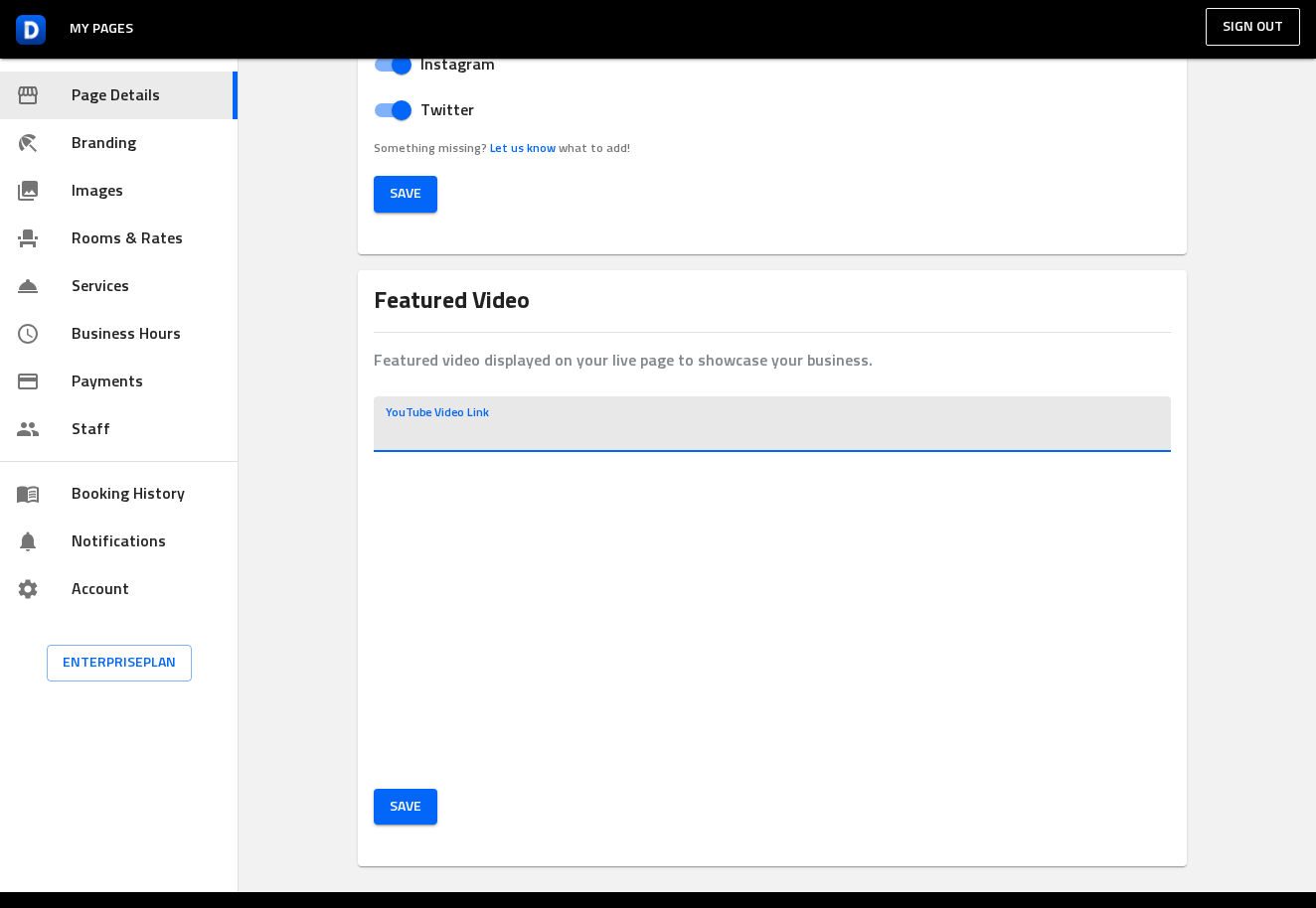 scroll, scrollTop: 2317, scrollLeft: 0, axis: vertical 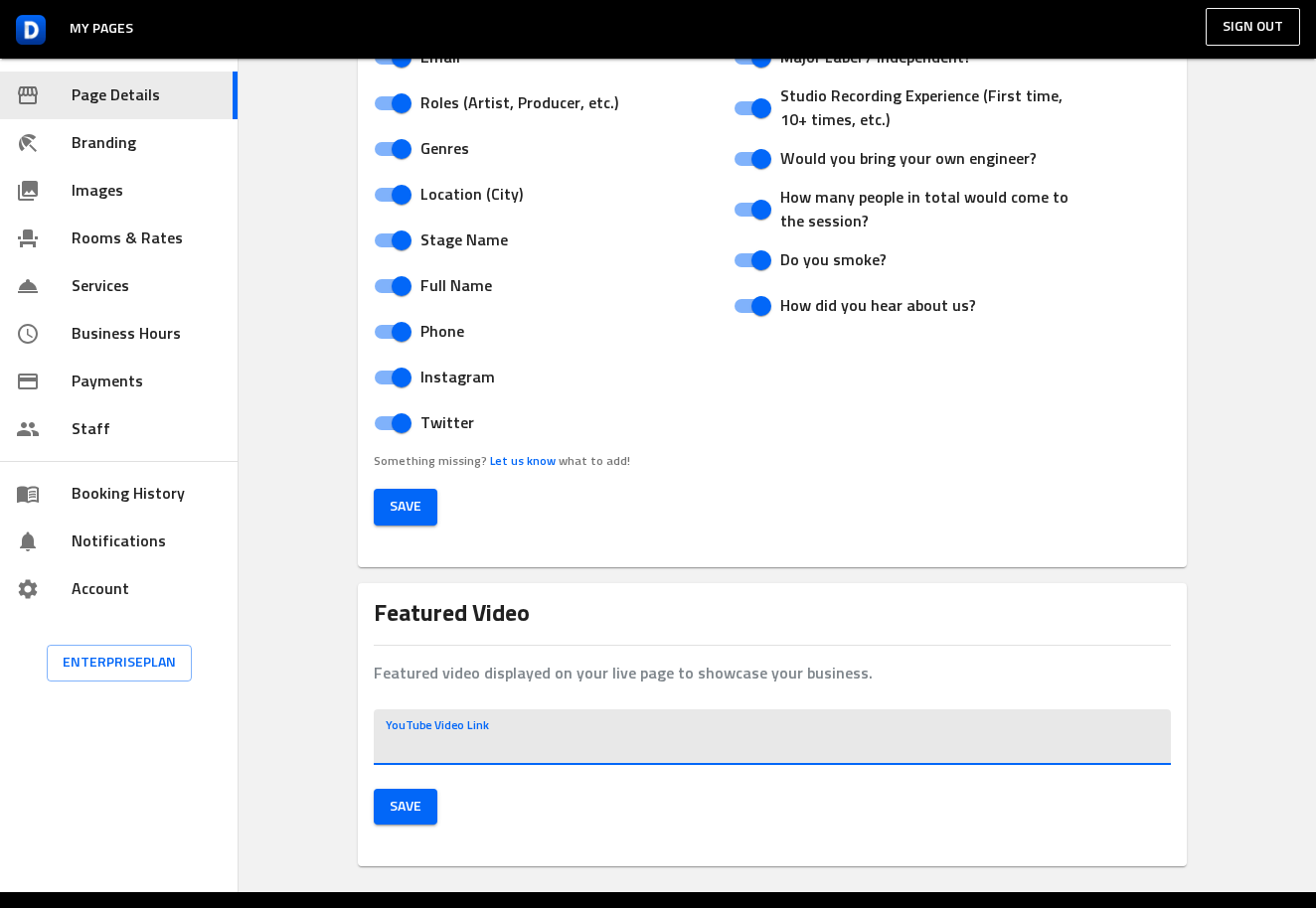 paste on "https://studio.youtube.com/video/CaXm7MHkOhY/edit" 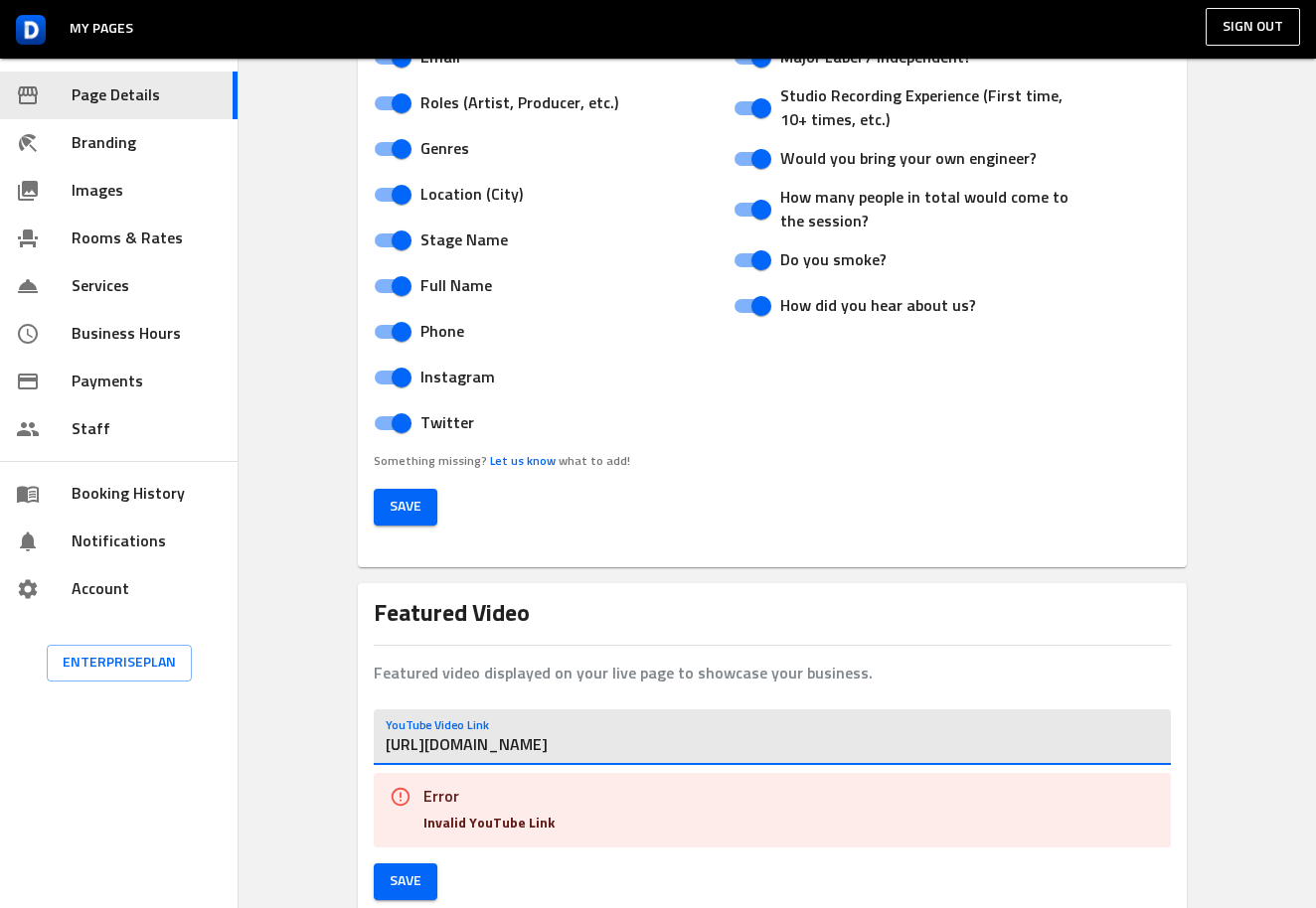 type on "https://studio.youtube.com/video/CaXm7MHkOhY" 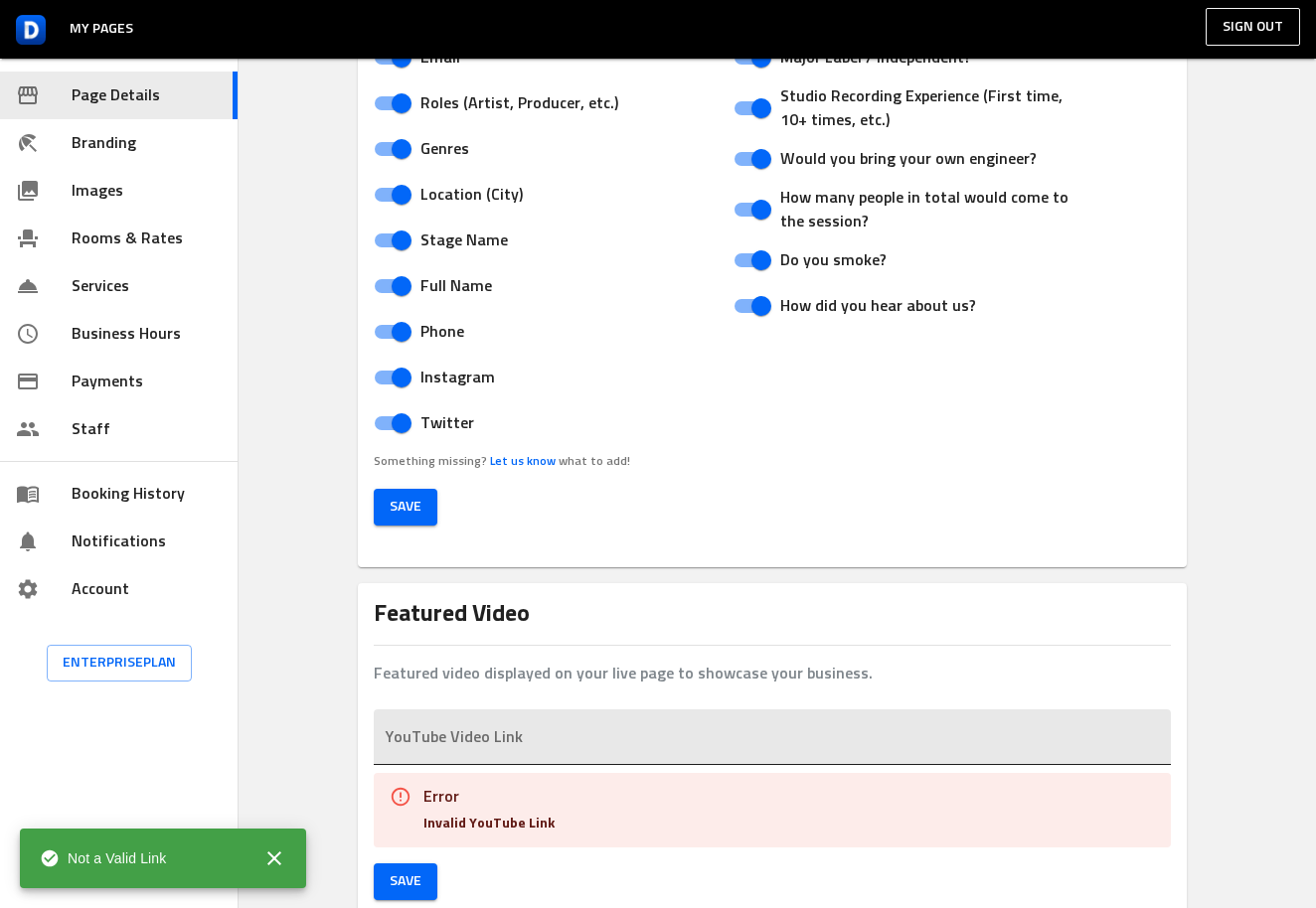 click at bounding box center (772, -775) 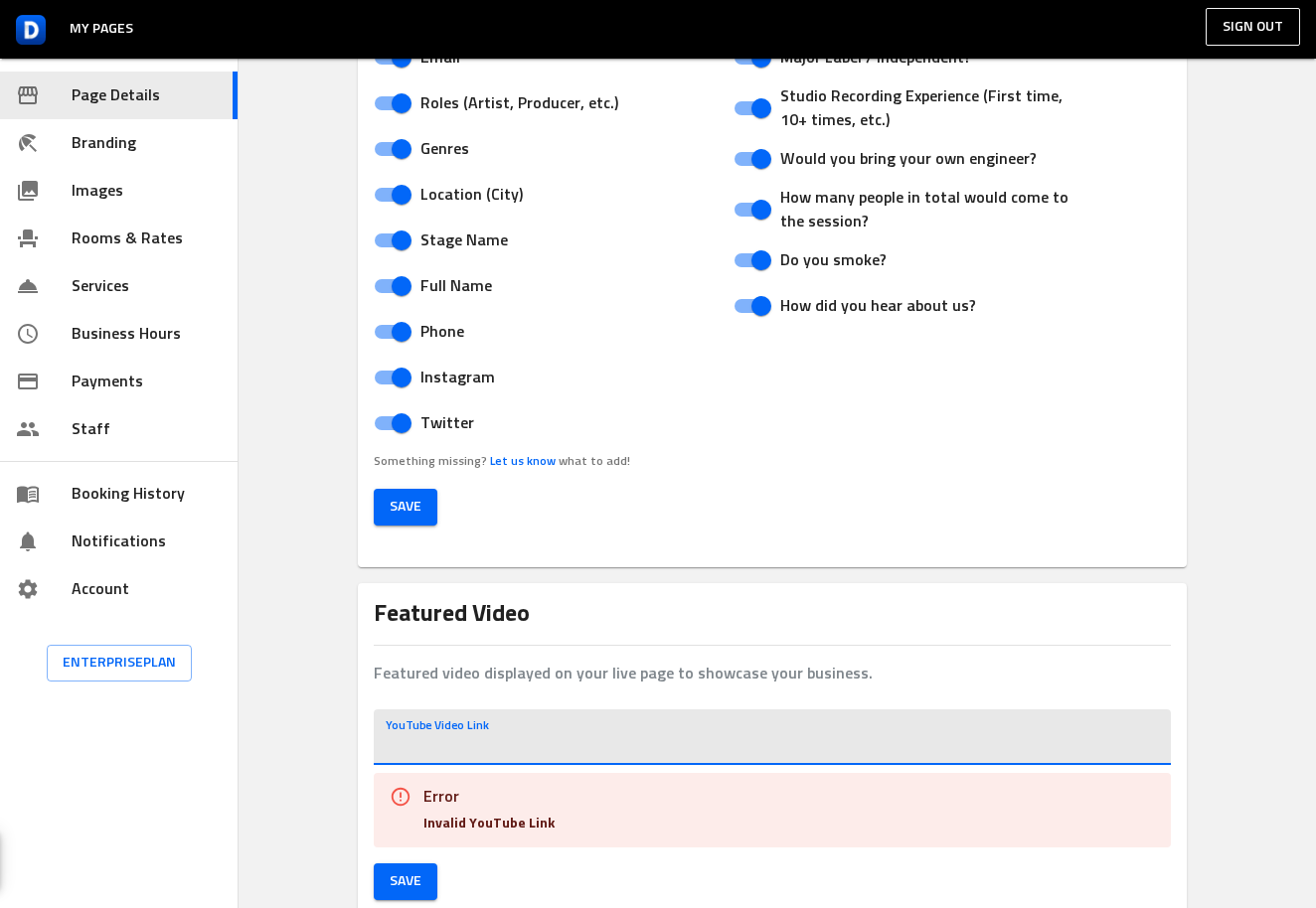 paste on "[URL][DOMAIN_NAME]" 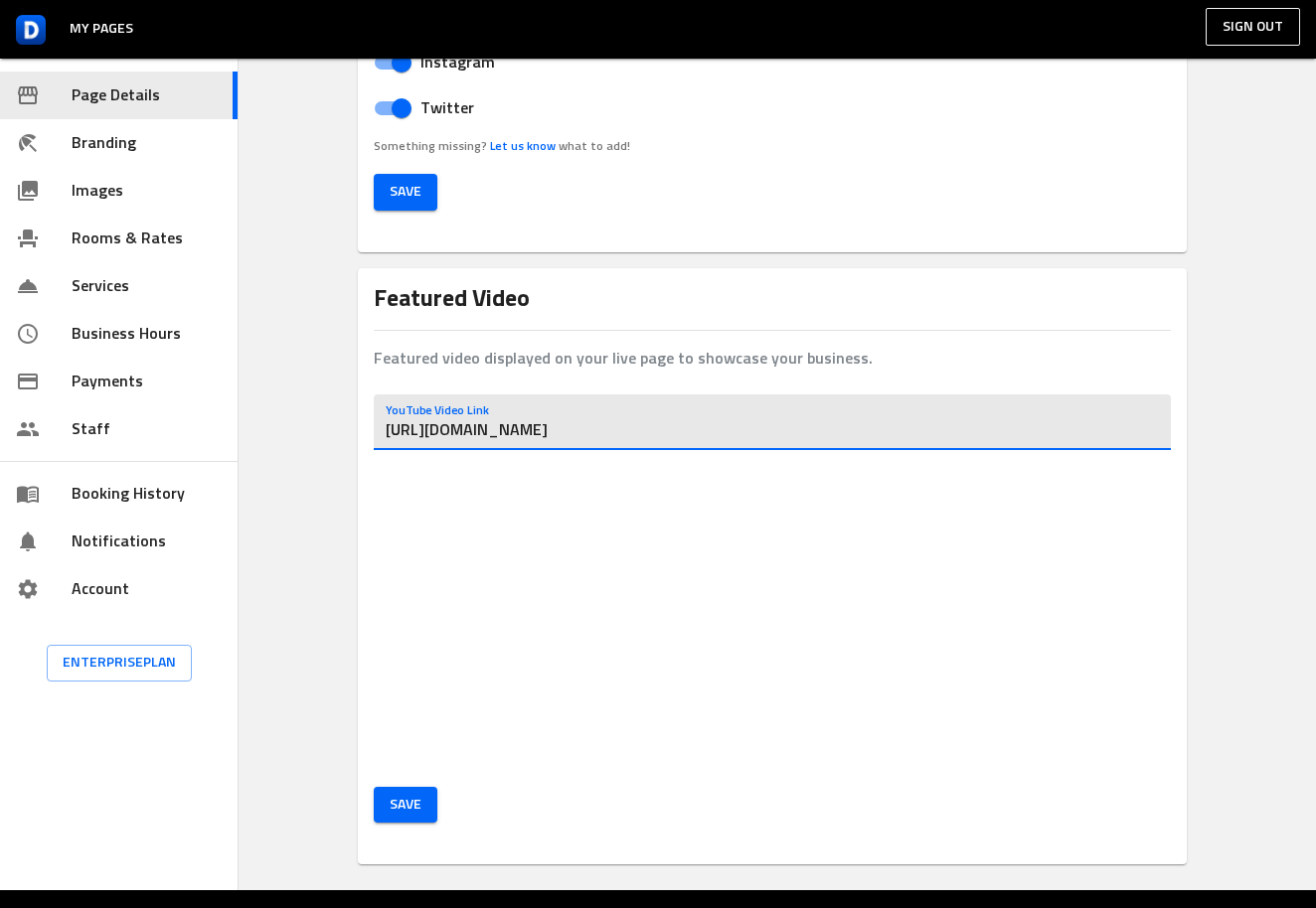 scroll, scrollTop: 2630, scrollLeft: 0, axis: vertical 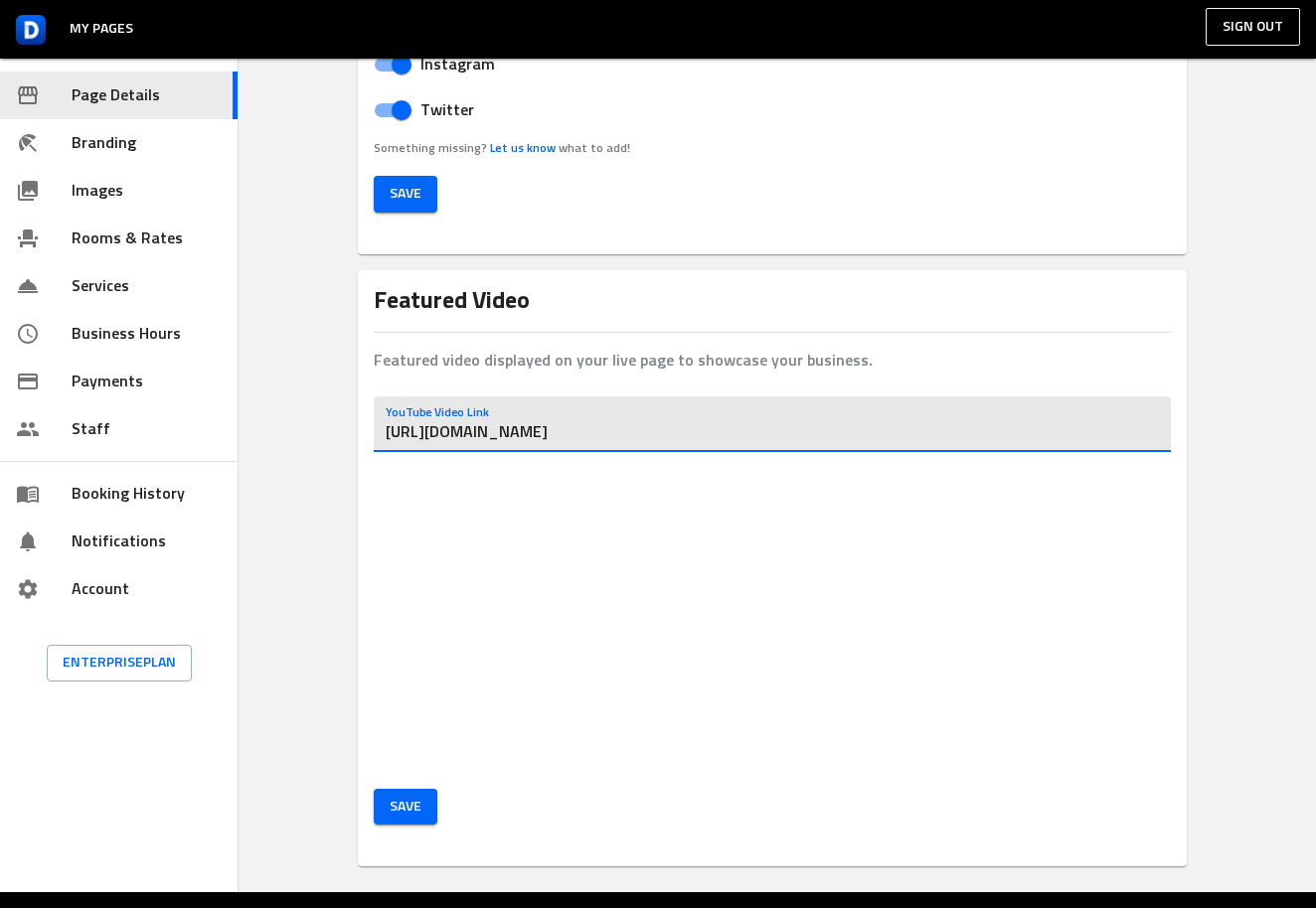 type on "[URL][DOMAIN_NAME]" 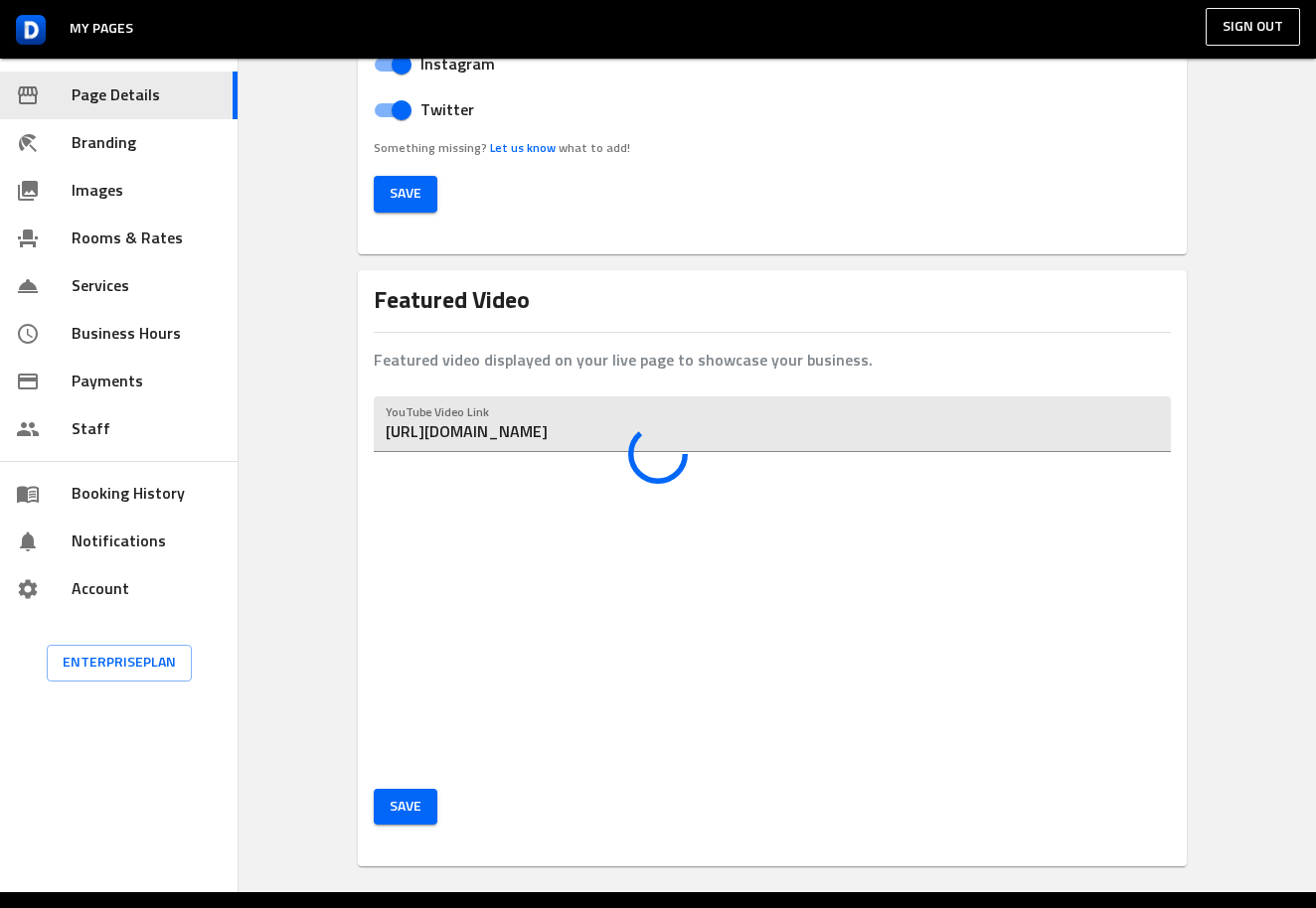 type on "Founded in [DATE], our three studios have been home to many talented artists, producers, and engineers. Our prime location atop a historic DTLA tower brings our clients the creative energy (and views) they need to make a hit.
Clients: French [US_STATE], BigXThaPlug, [PERSON_NAME], [PERSON_NAME], [PERSON_NAME], [PERSON_NAME], [PERSON_NAME] [PERSON_NAME], PNB Rock, Rich The Kid, [PERSON_NAME], [PERSON_NAME], [PERSON_NAME] The Stallion, [PERSON_NAME], [PERSON_NAME], [PERSON_NAME], [PERSON_NAME], [PERSON_NAME], [PERSON_NAME], [PERSON_NAME], [PERSON_NAME], Sueco The Child, Insane Clown Posse, BIA, [PERSON_NAME] & OTF, [PERSON_NAME], [PERSON_NAME], [PERSON_NAME], [PERSON_NAME], SSG Kobe, Tokyos Revenge, 070 Shake, Famous Dex, Desiigner" 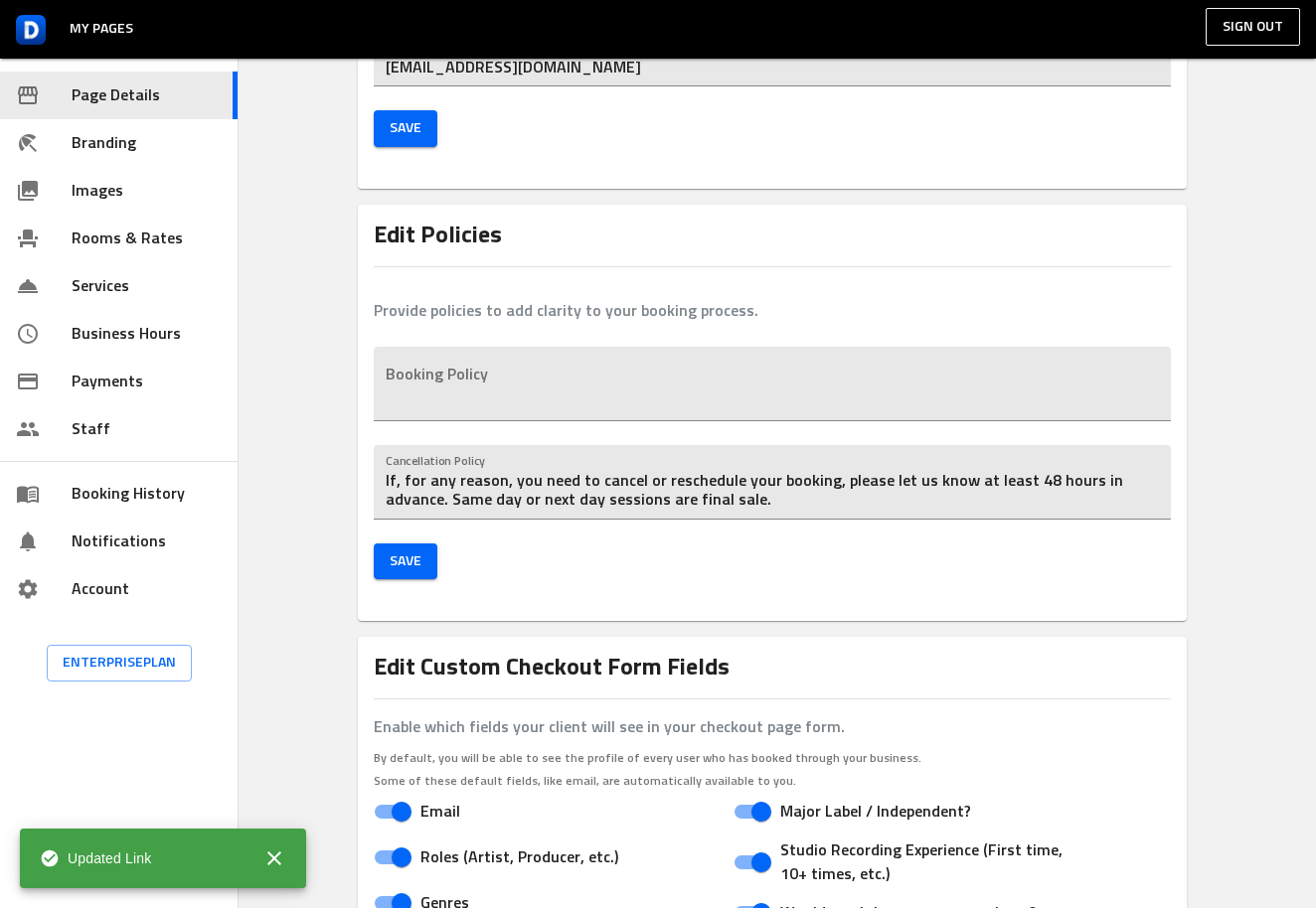 scroll, scrollTop: 1334, scrollLeft: 0, axis: vertical 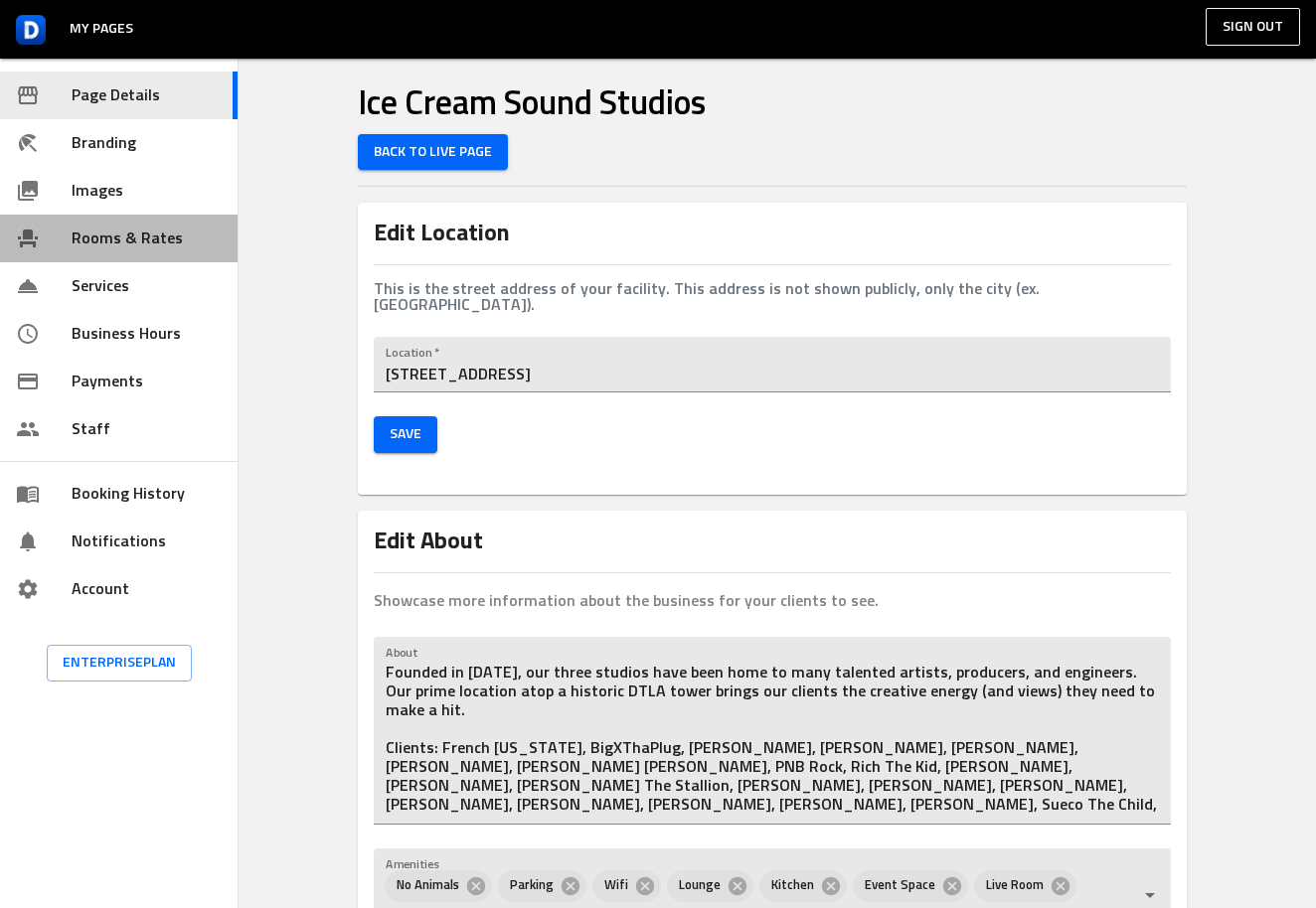 click on "Rooms & Rates" at bounding box center [118, 238] 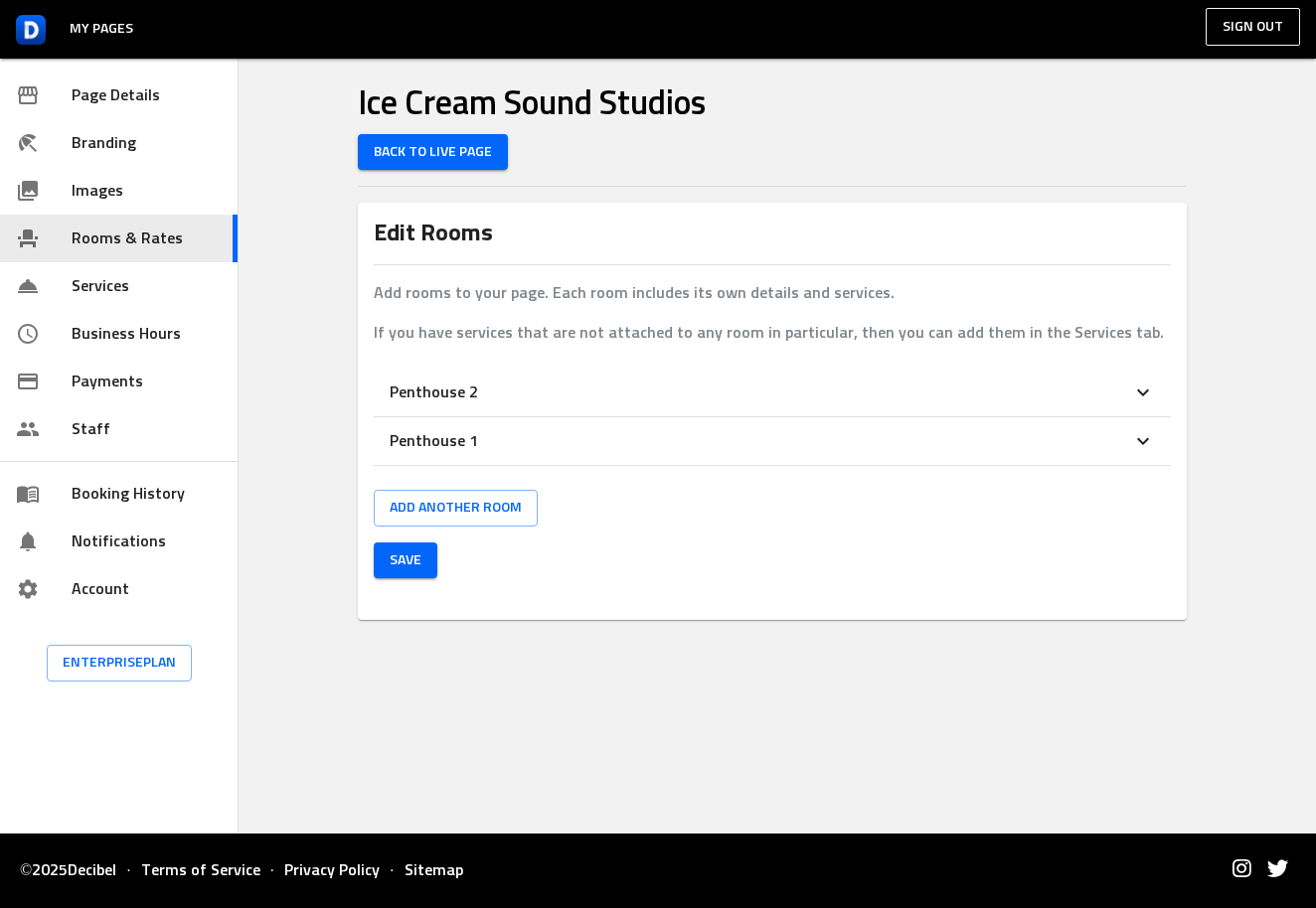 click on "Penthouse 1" at bounding box center [772, 441] 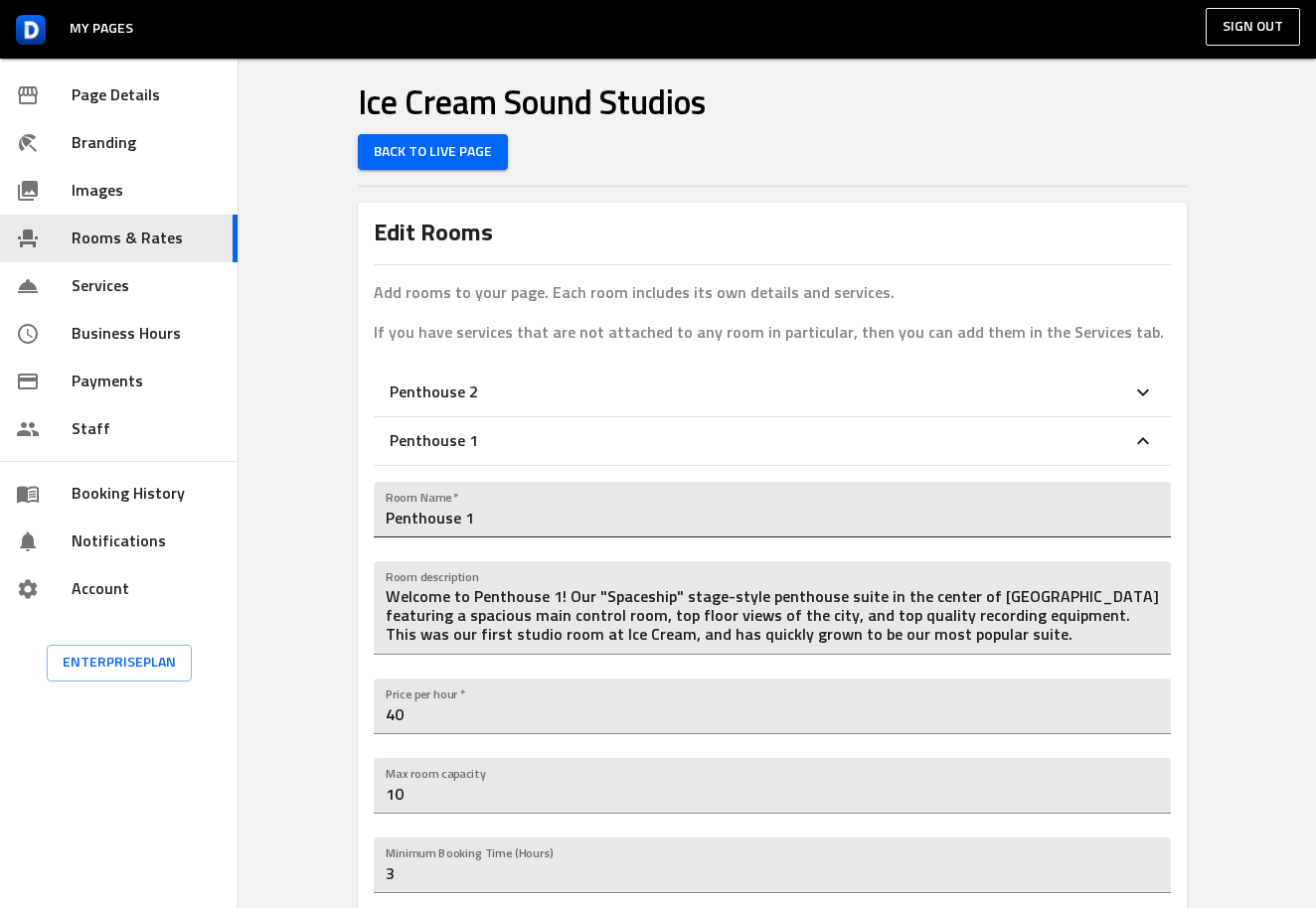 scroll, scrollTop: 0, scrollLeft: 0, axis: both 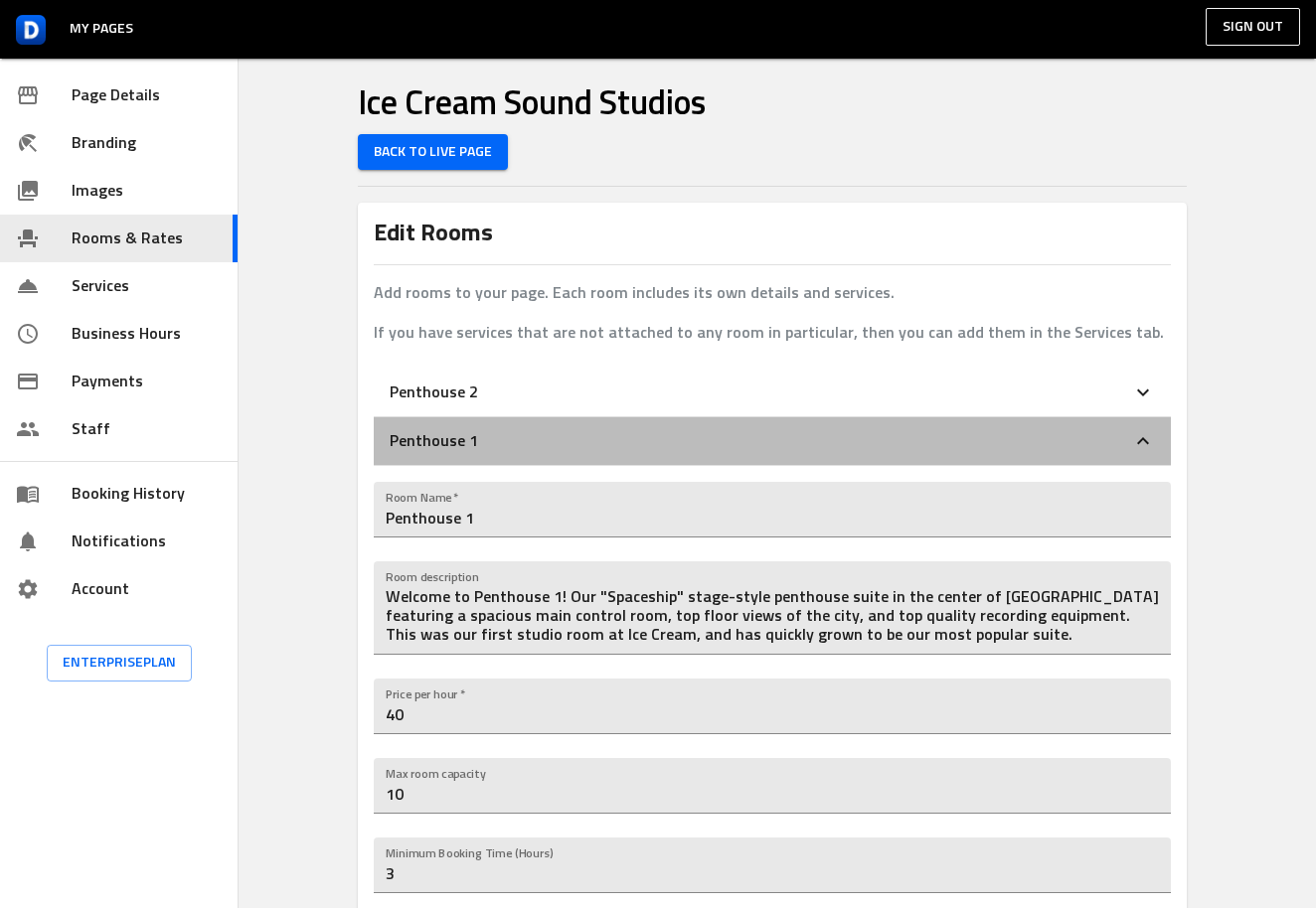 click on "Penthouse 1" at bounding box center (772, 441) 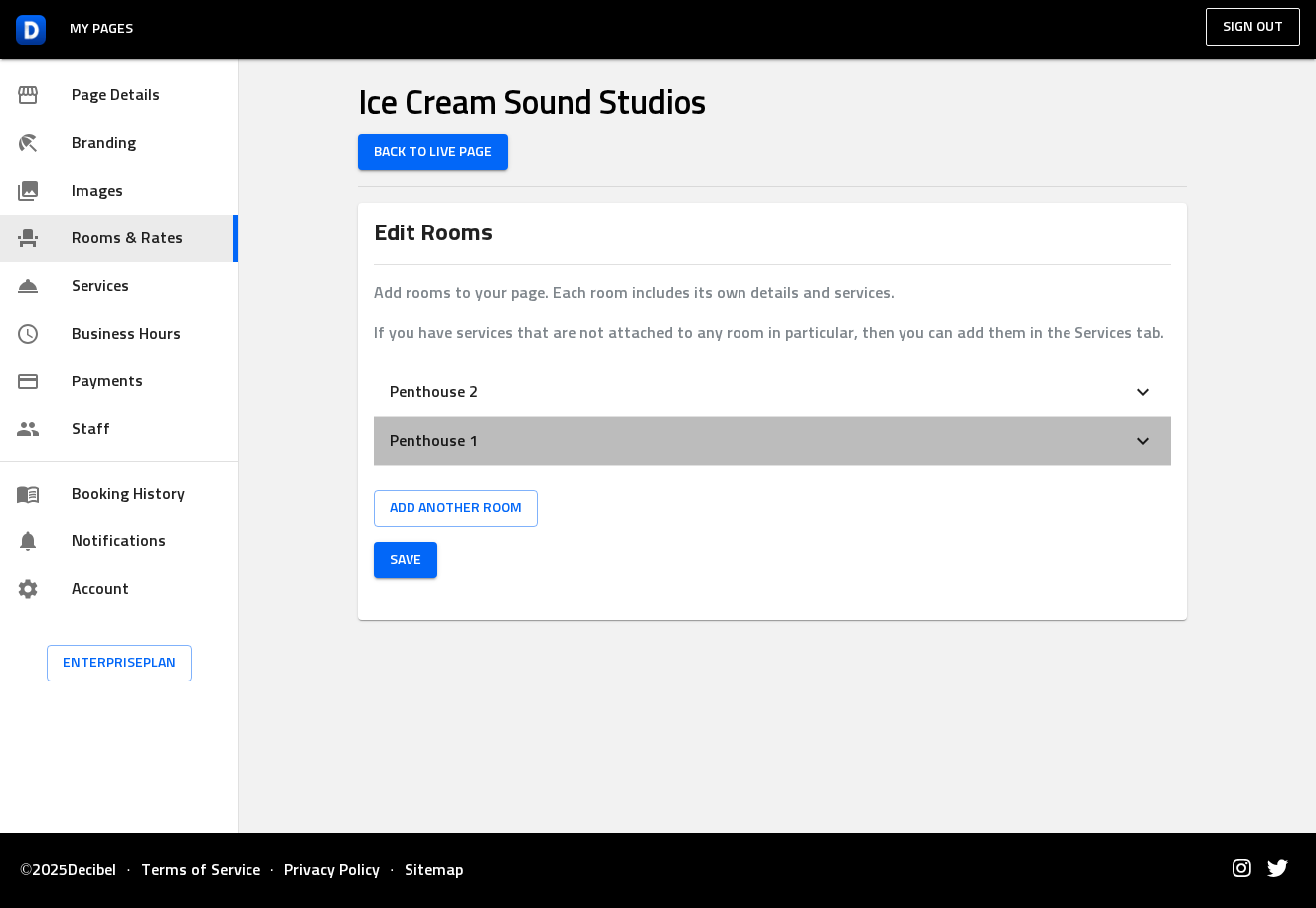 click on "Penthouse 1" at bounding box center (772, 441) 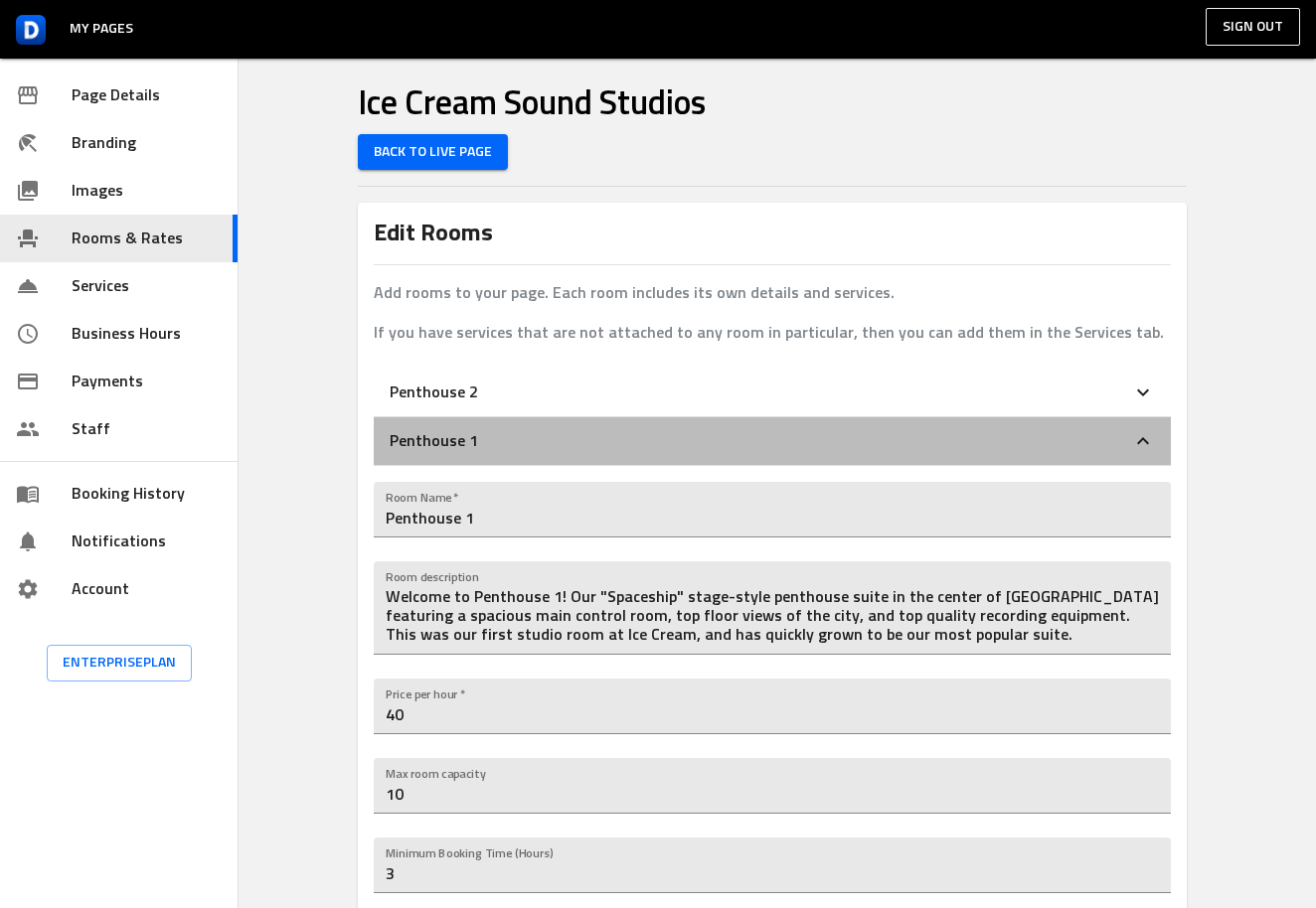 click on "Penthouse 1" at bounding box center [760, 441] 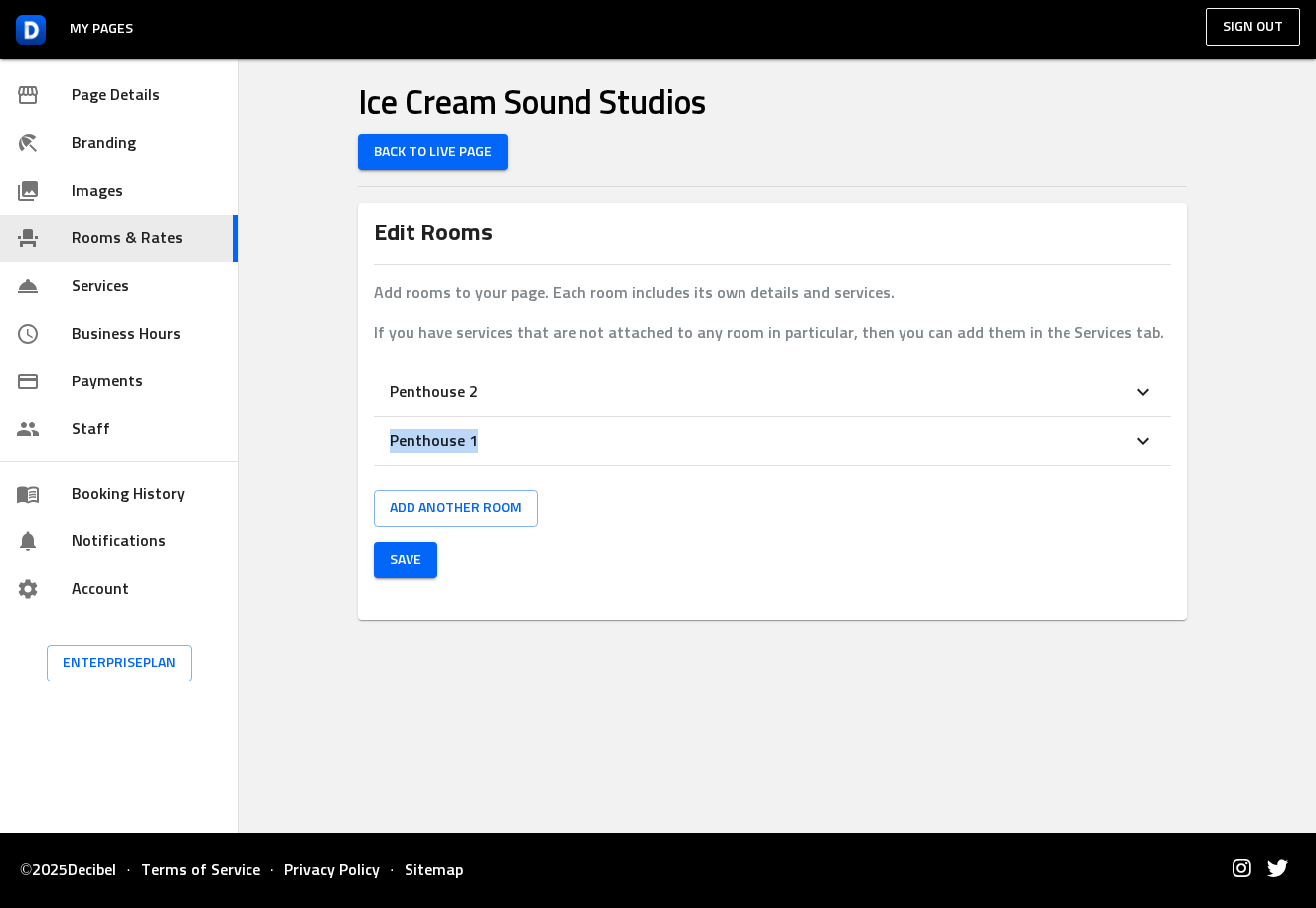 drag, startPoint x: 927, startPoint y: 449, endPoint x: 915, endPoint y: 359, distance: 90.796476 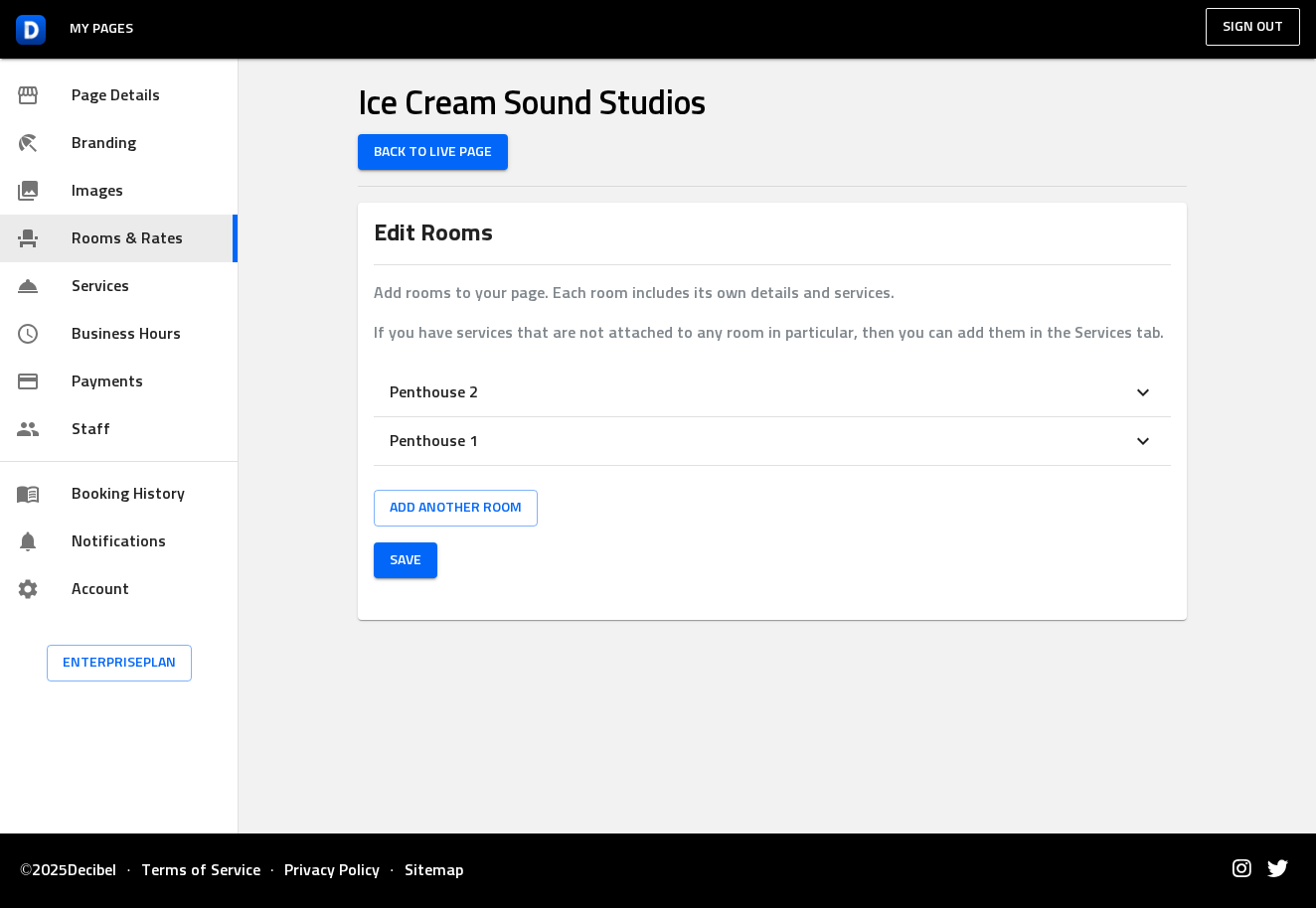 click on "Add rooms to your page. Each room includes its own details and services. If you have services that are not attached to any room in particular, then you can add them in the Services tab. Penthouse 2 Penthouse 1 Add another room" at bounding box center (772, 403) 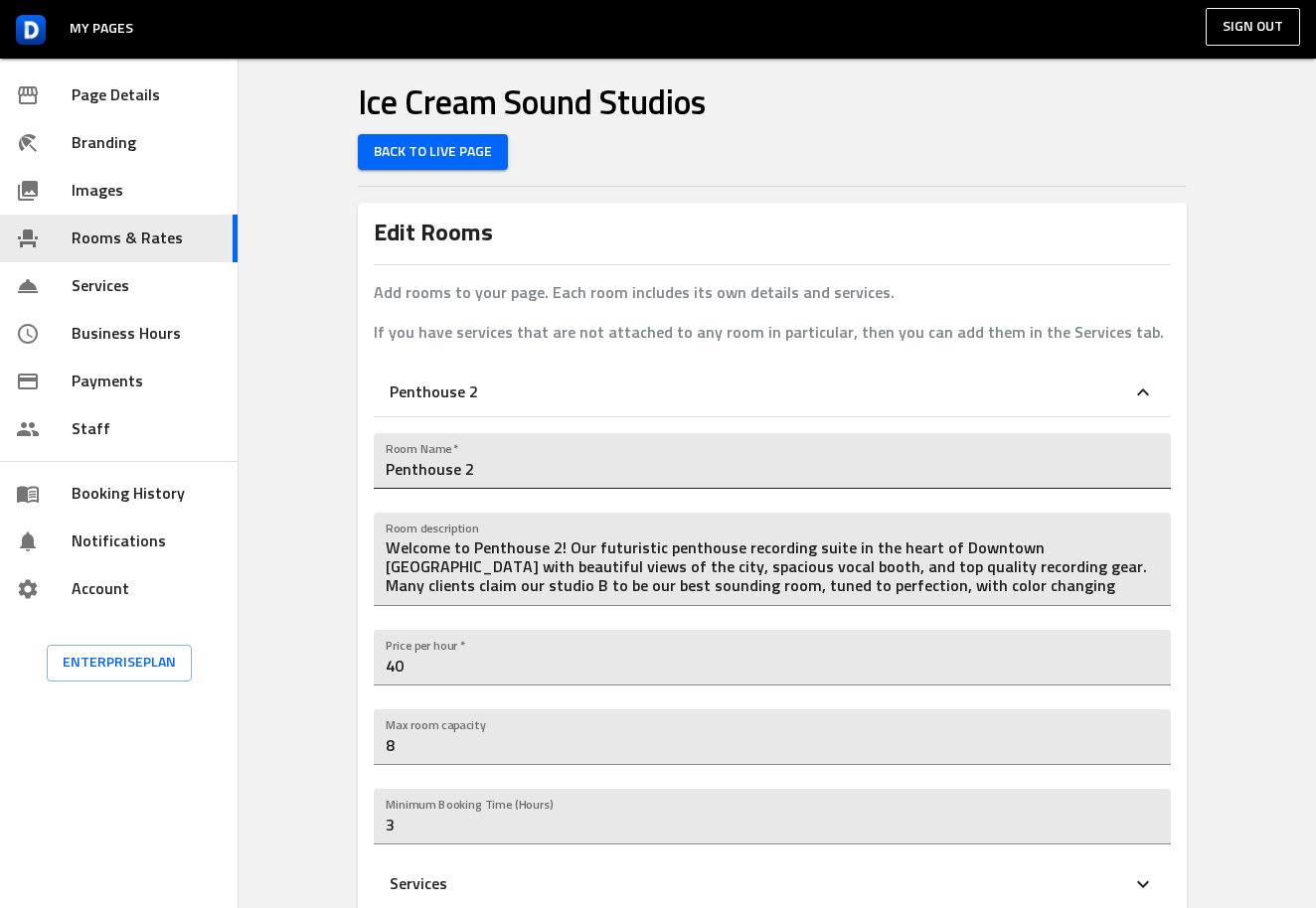 click on "Penthouse 2" at bounding box center [772, 461] 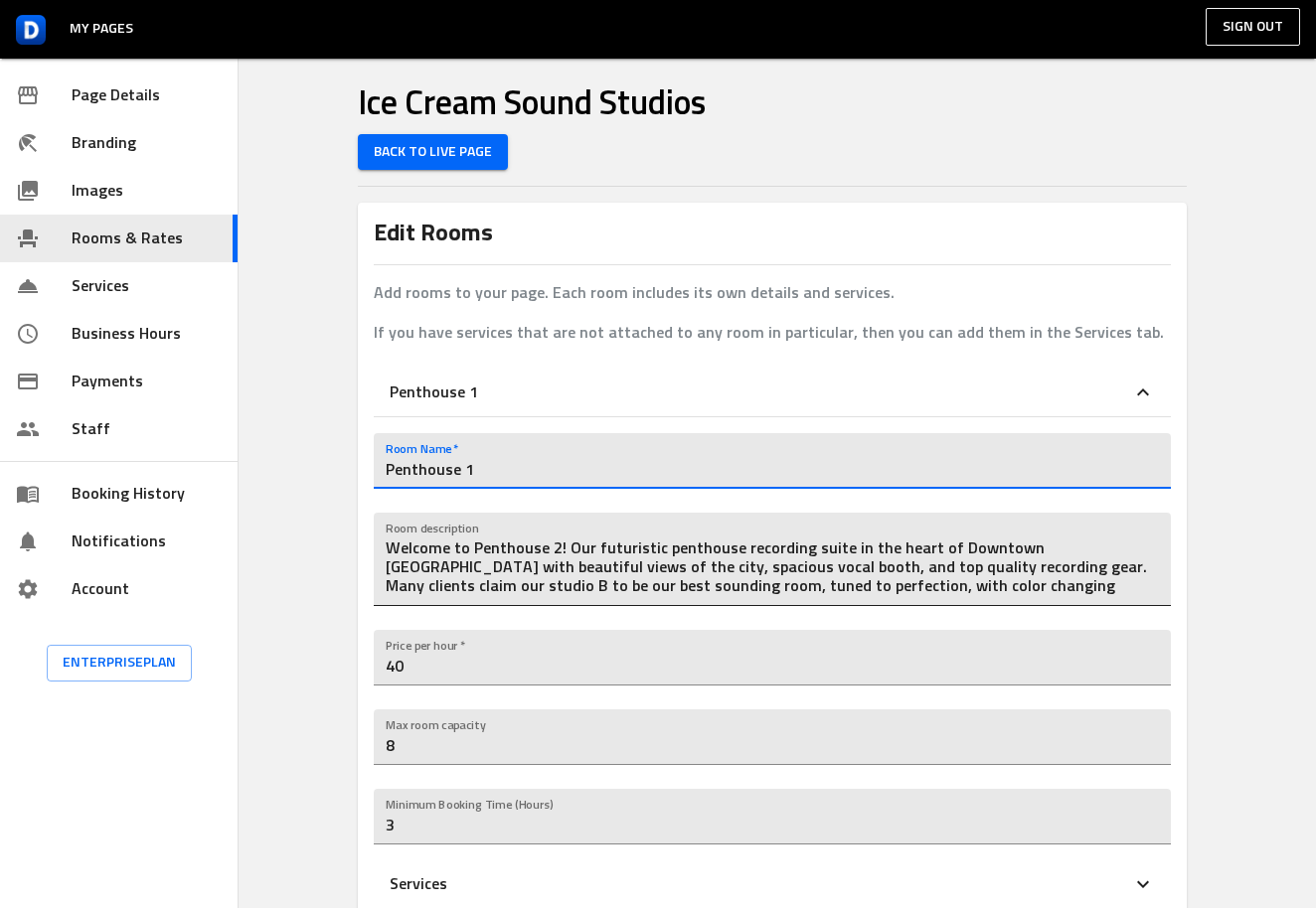 type on "Penthouse 1" 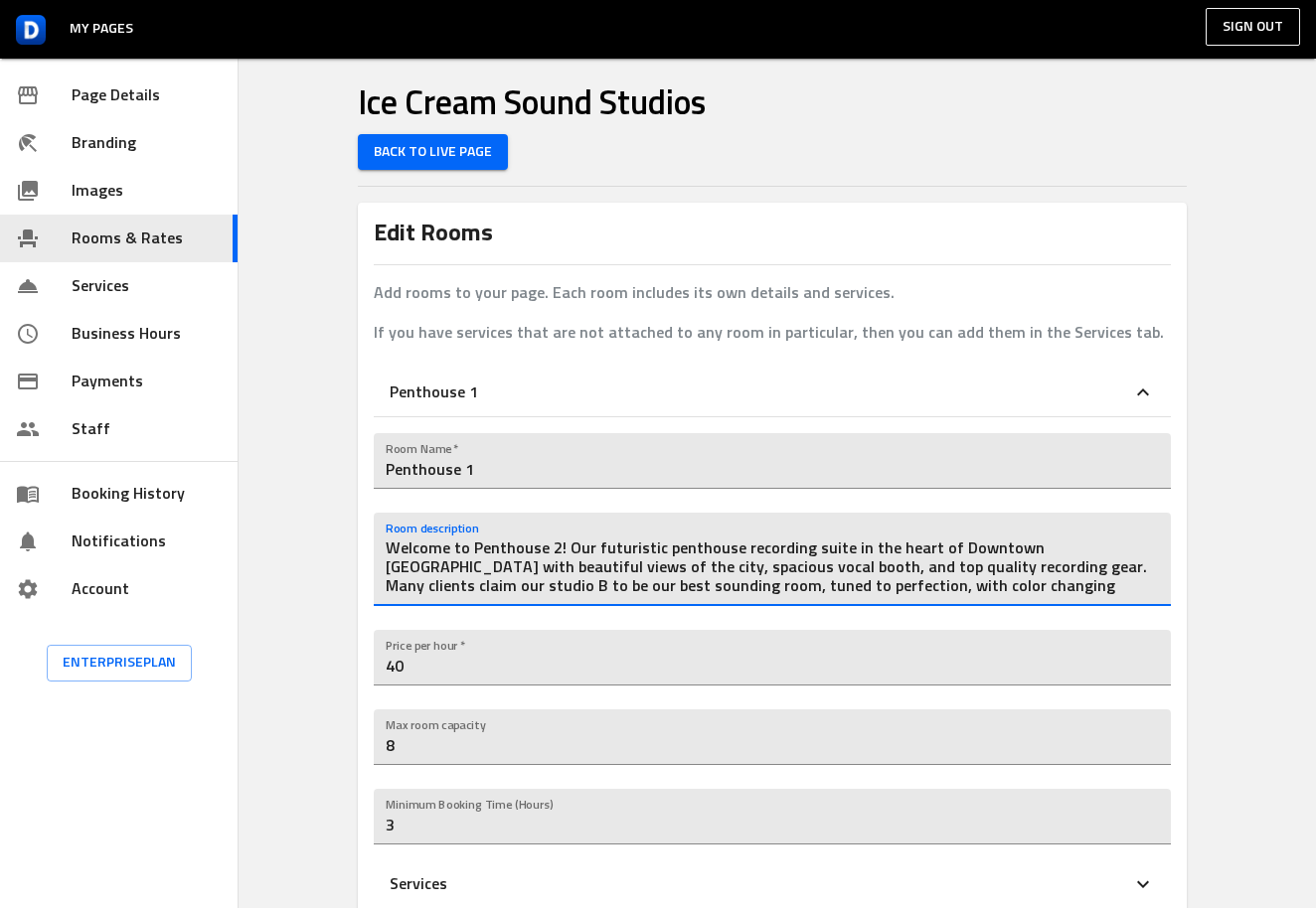 click on "Welcome to Penthouse 2! Our futuristic penthouse recording suite in the heart of Downtown Los Angeles with beautiful views of the city, spacious vocal booth, and top quality recording gear. Many clients claim our studio B to be our best sounding room, tuned to perfection, with color changing lights to maximize your creative vibe." at bounding box center (772, 567) 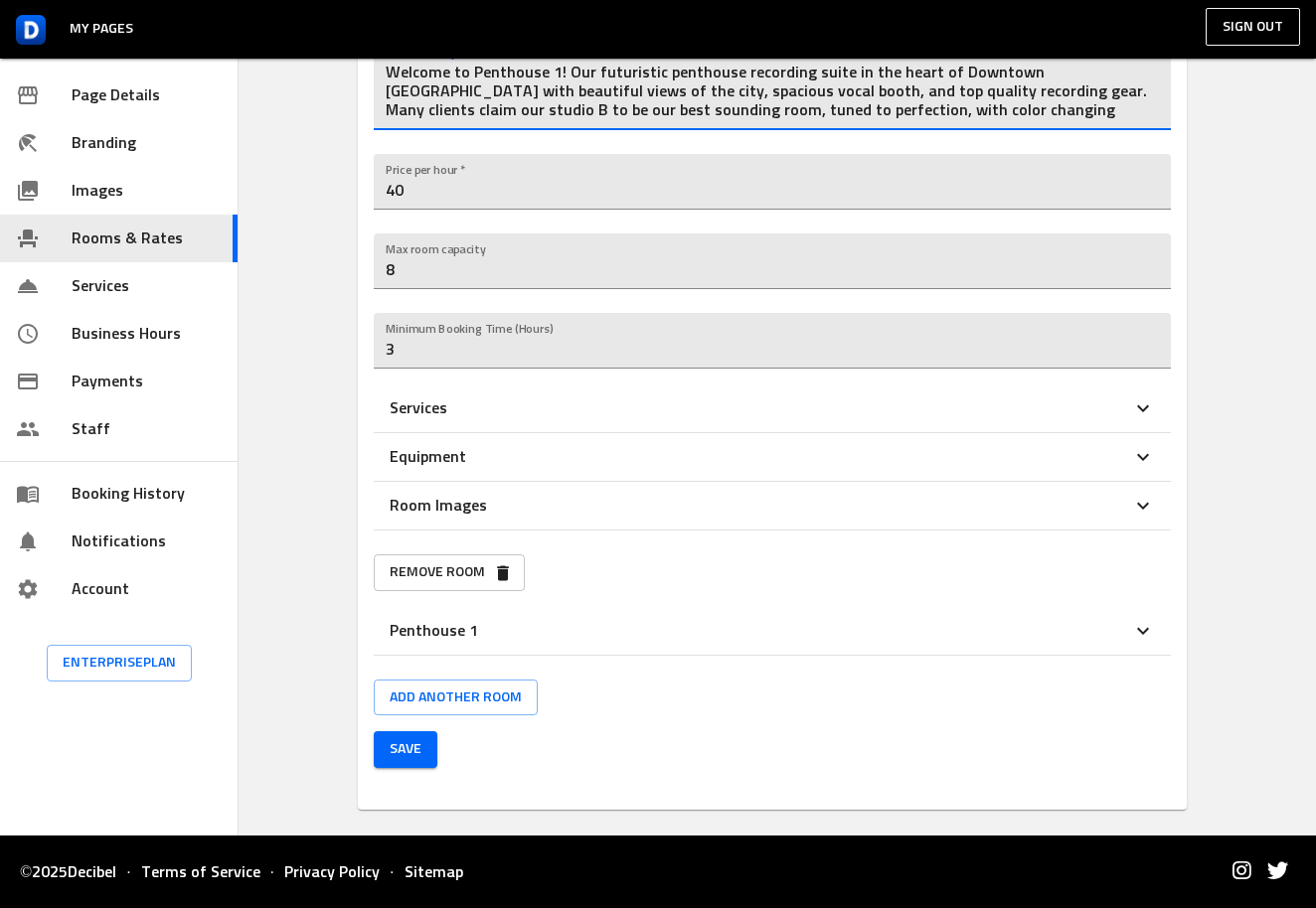 scroll, scrollTop: 475, scrollLeft: 0, axis: vertical 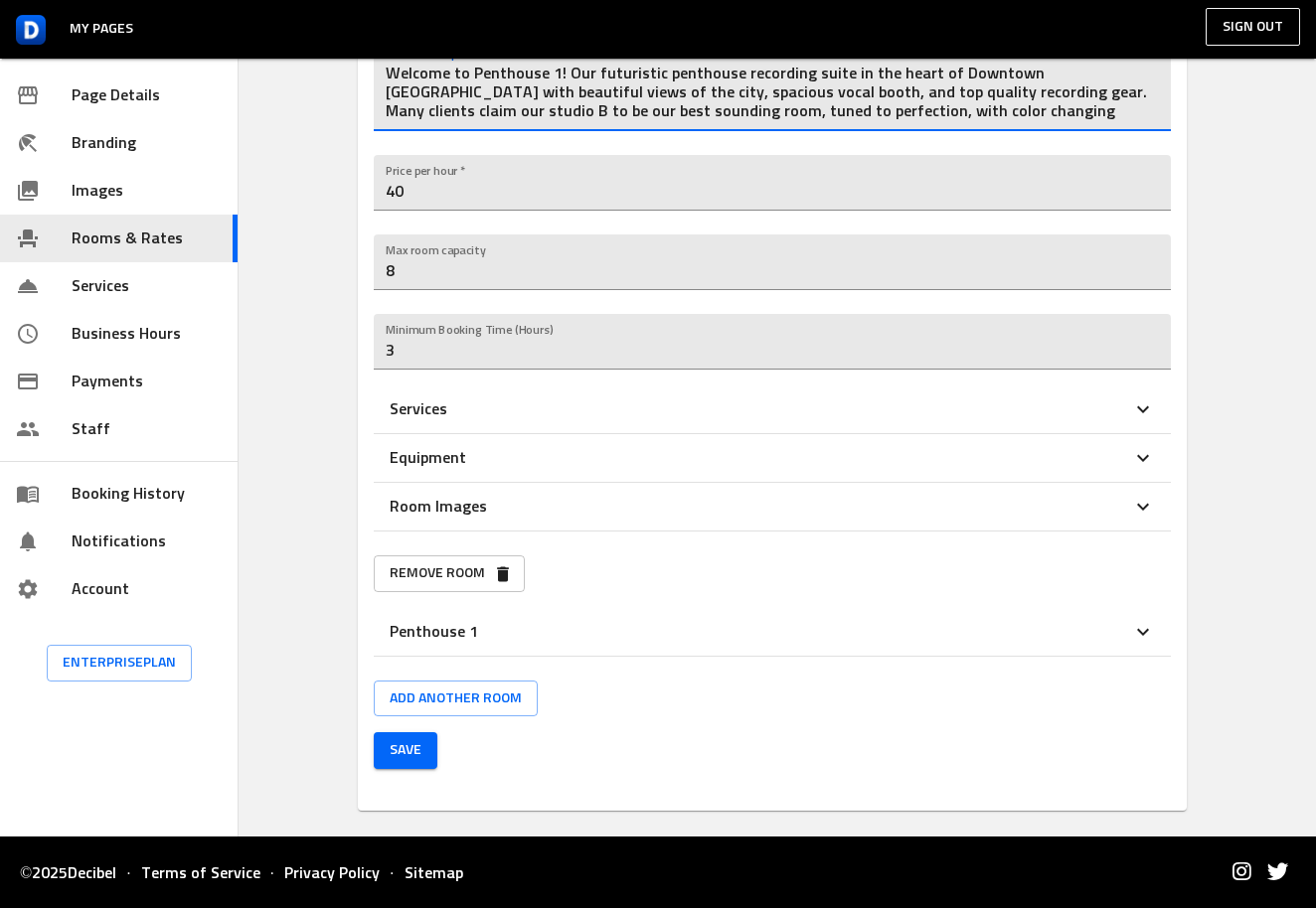 type on "Welcome to Penthouse 1! Our futuristic penthouse recording suite in the heart of Downtown Los Angeles with beautiful views of the city, spacious vocal booth, and top quality recording gear. Many clients claim our studio B to be our best sounding room, tuned to perfection, with color changing lights to maximize your creative vibe." 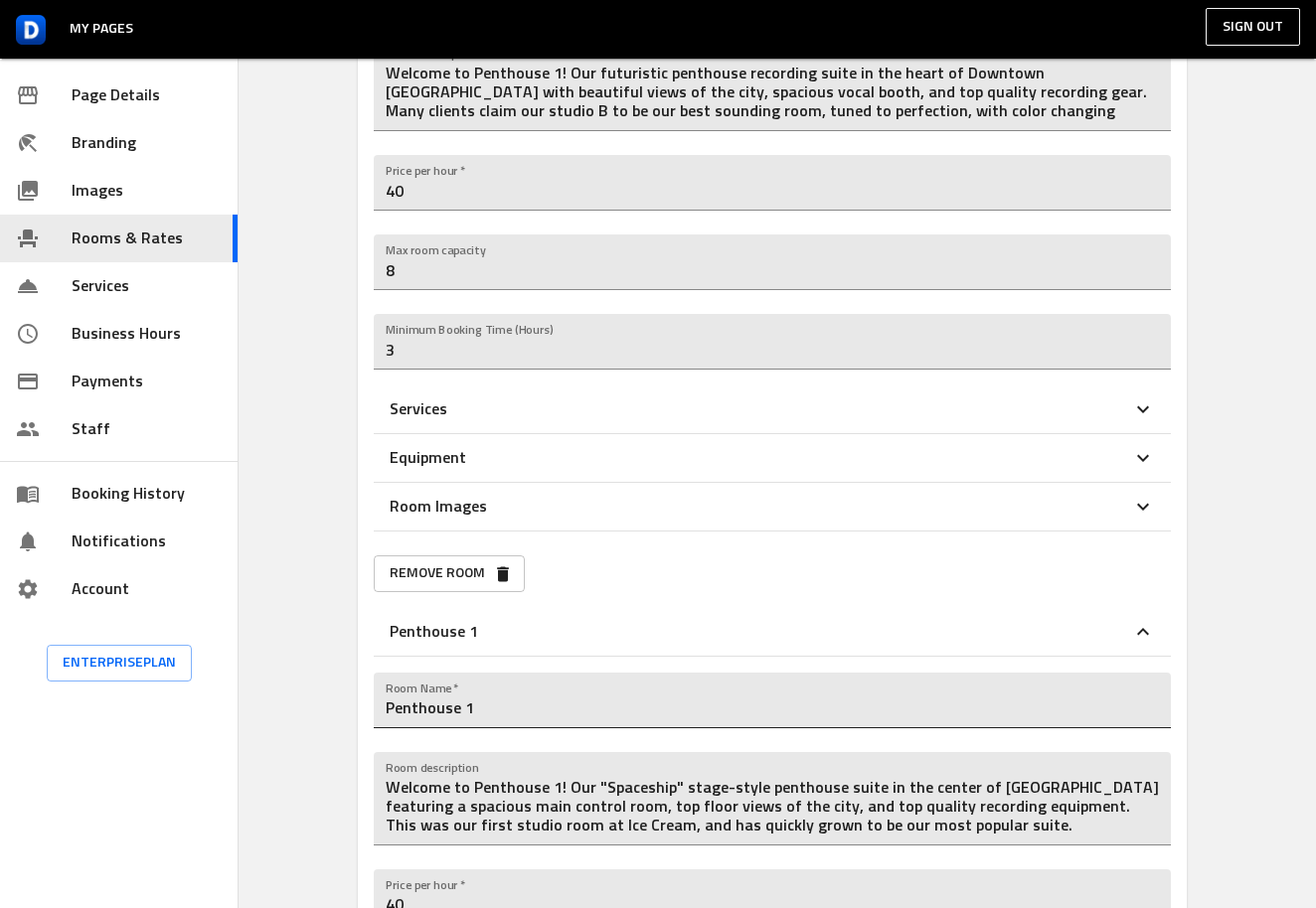 click on "Penthouse 1" at bounding box center [772, 700] 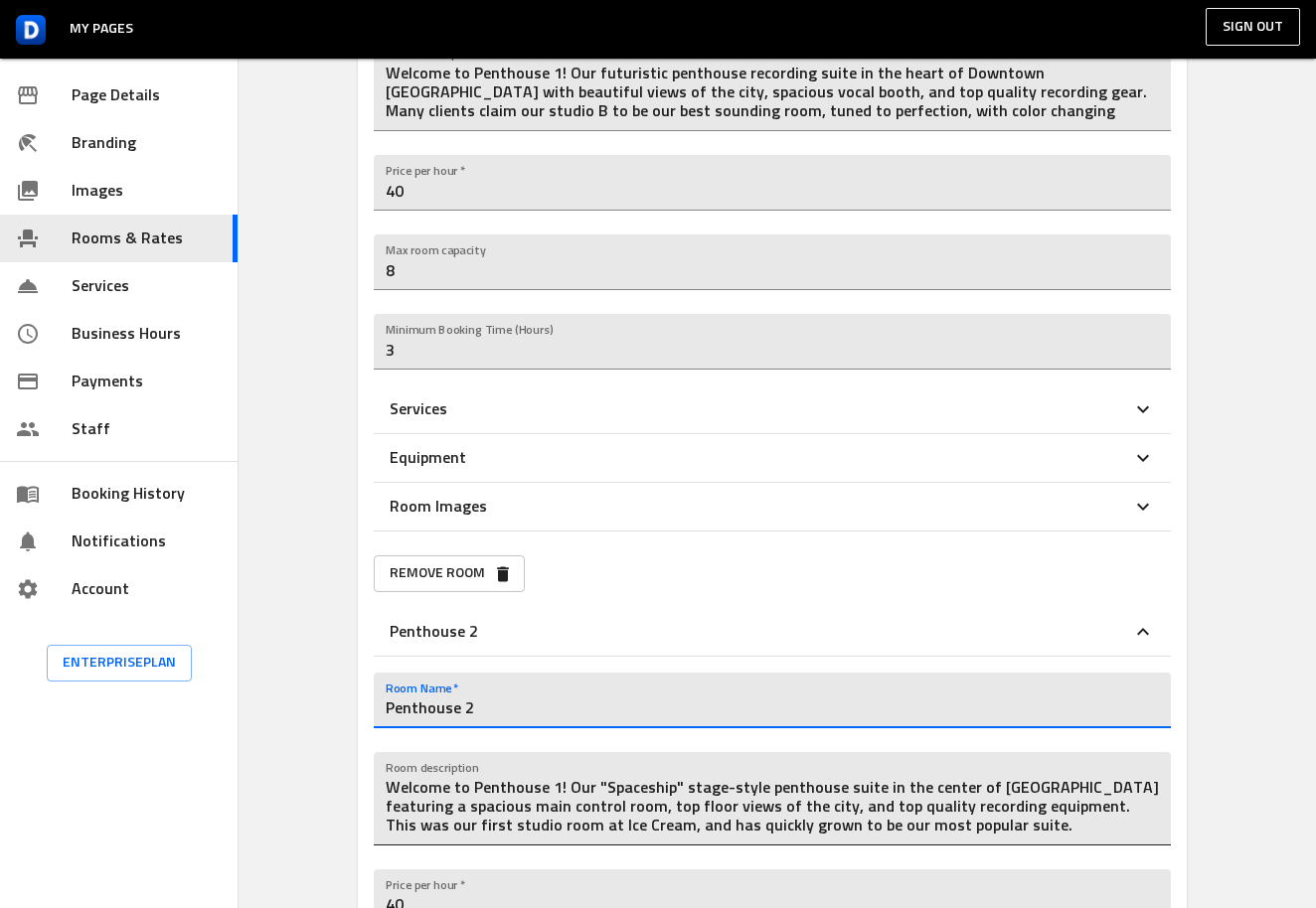 type on "Penthouse 2" 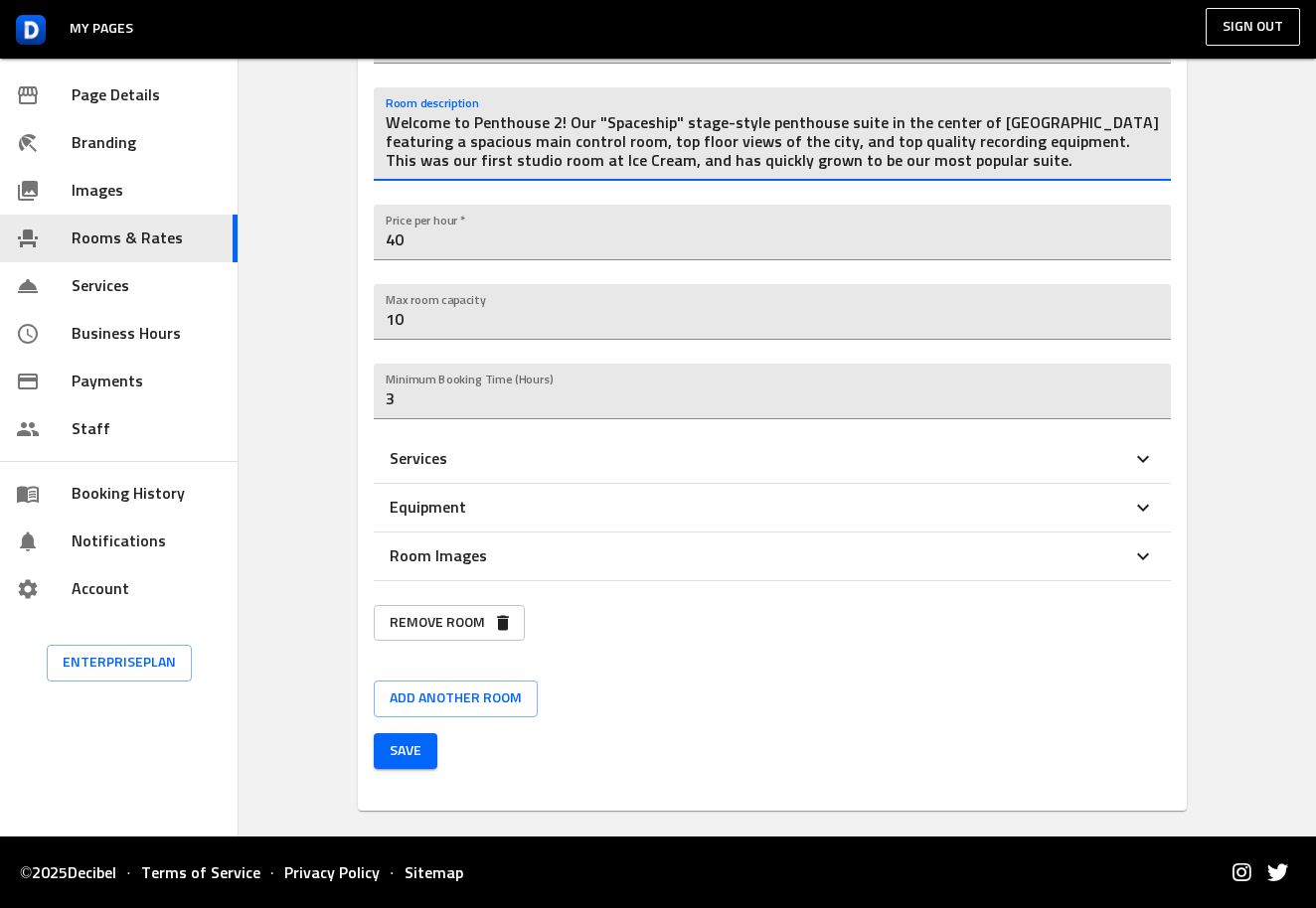 type on "Welcome to Penthouse 2! Our "Spaceship" stage-style penthouse suite in the center of [GEOGRAPHIC_DATA] featuring a spacious main control room, top floor views of the city, and top quality recording equipment. This was our first studio room at Ice Cream, and has quickly grown to be our most popular suite." 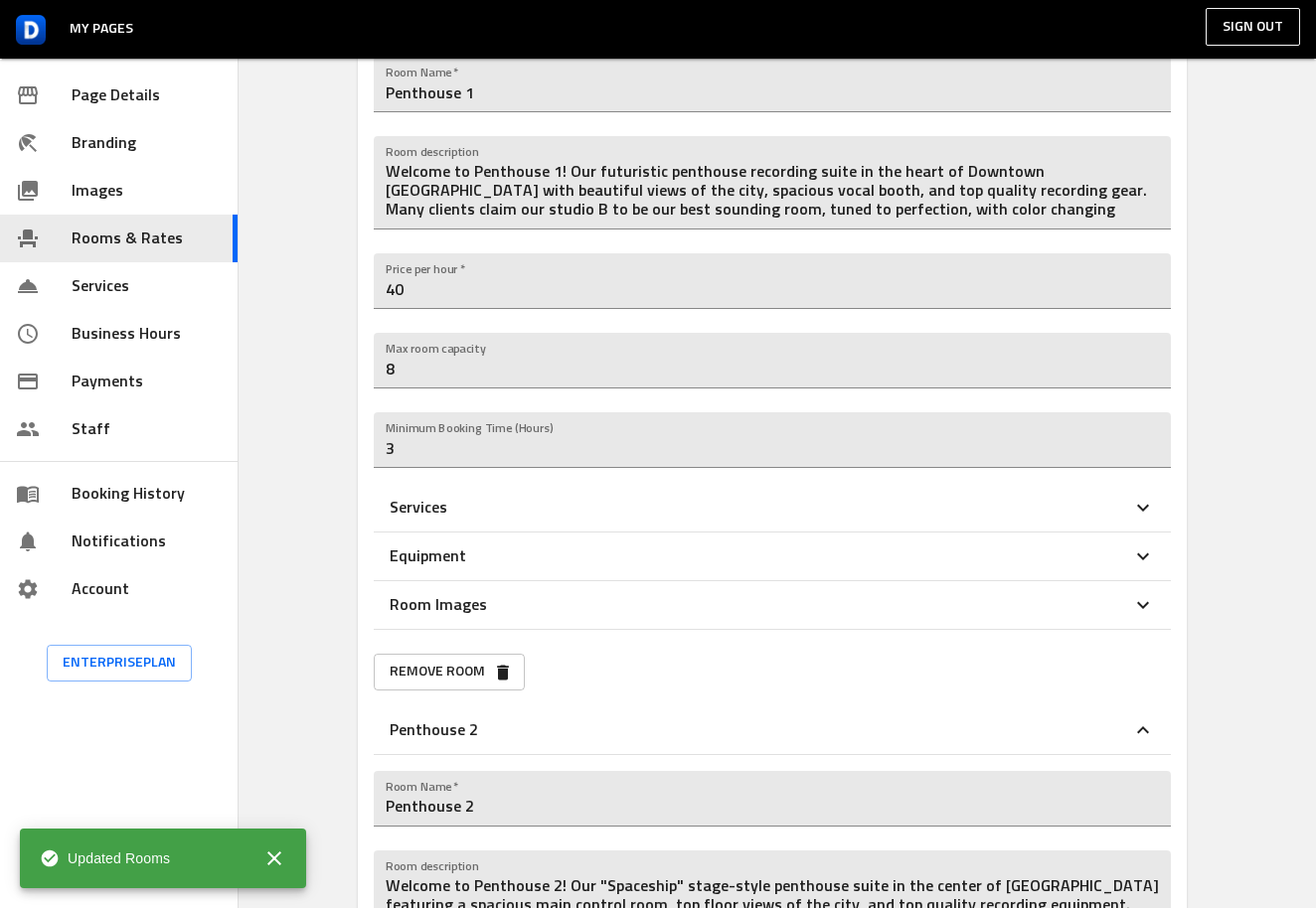 scroll, scrollTop: 202, scrollLeft: 0, axis: vertical 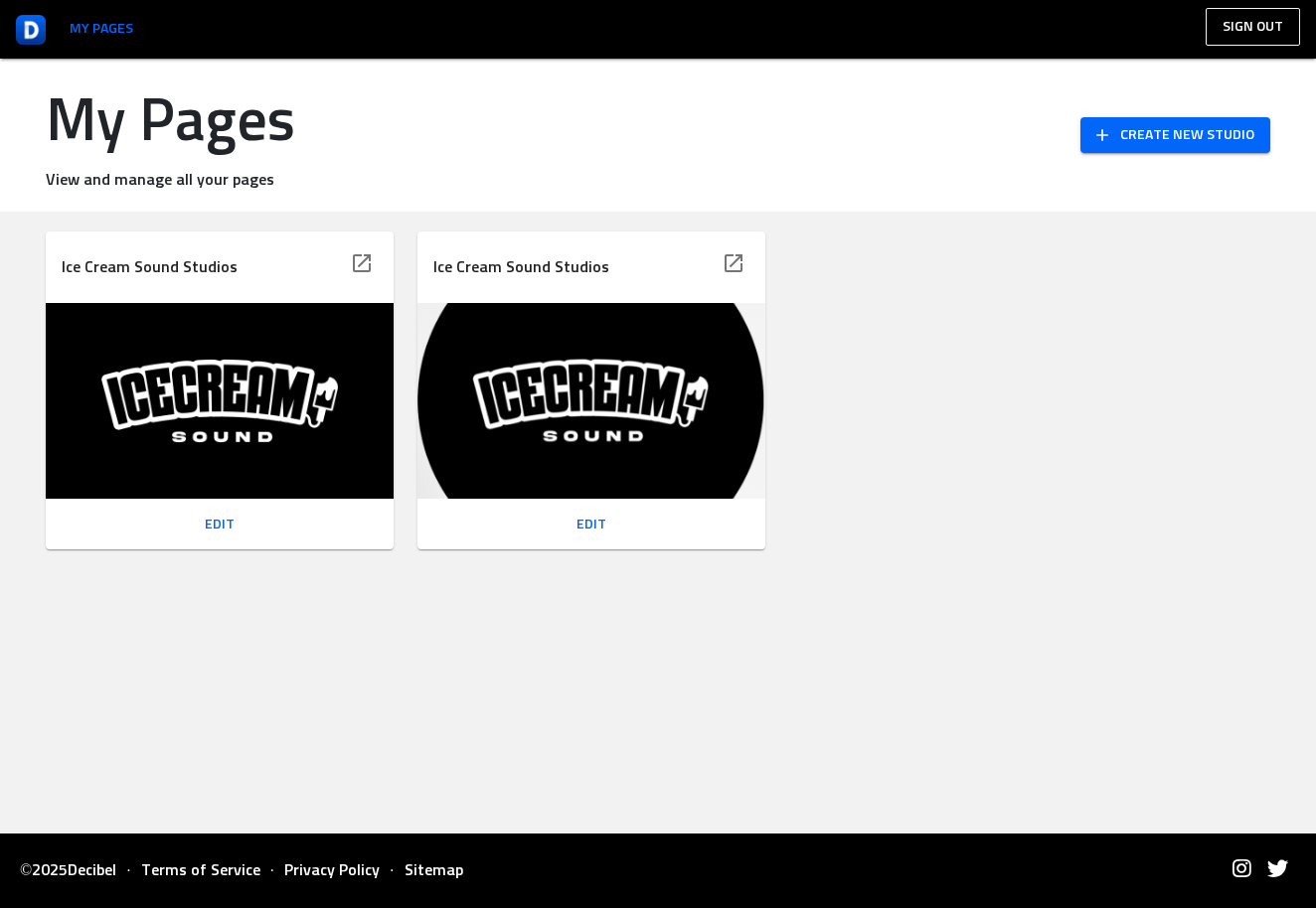 click at bounding box center [591, 400] 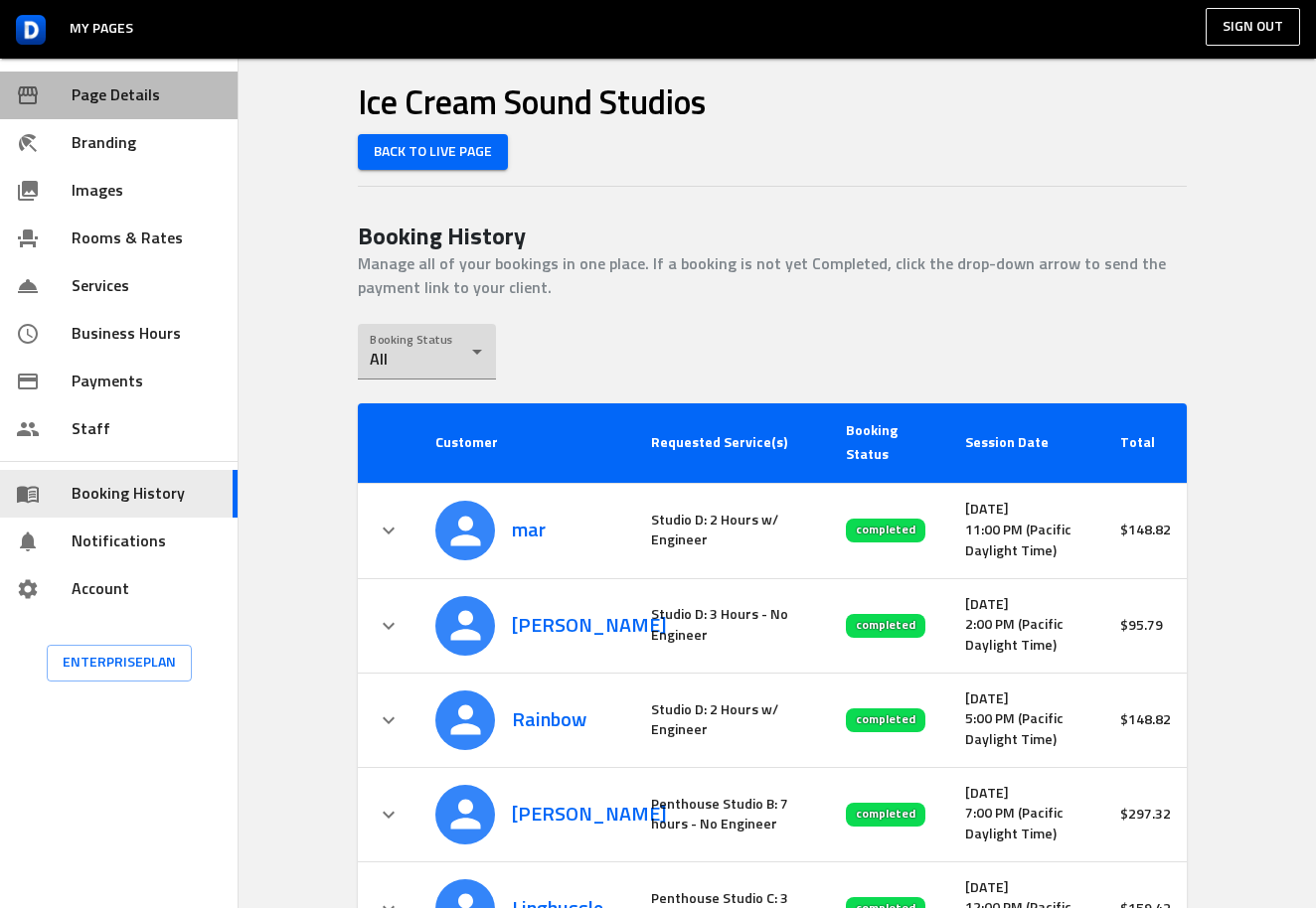 click on "Page Details" at bounding box center (146, 95) 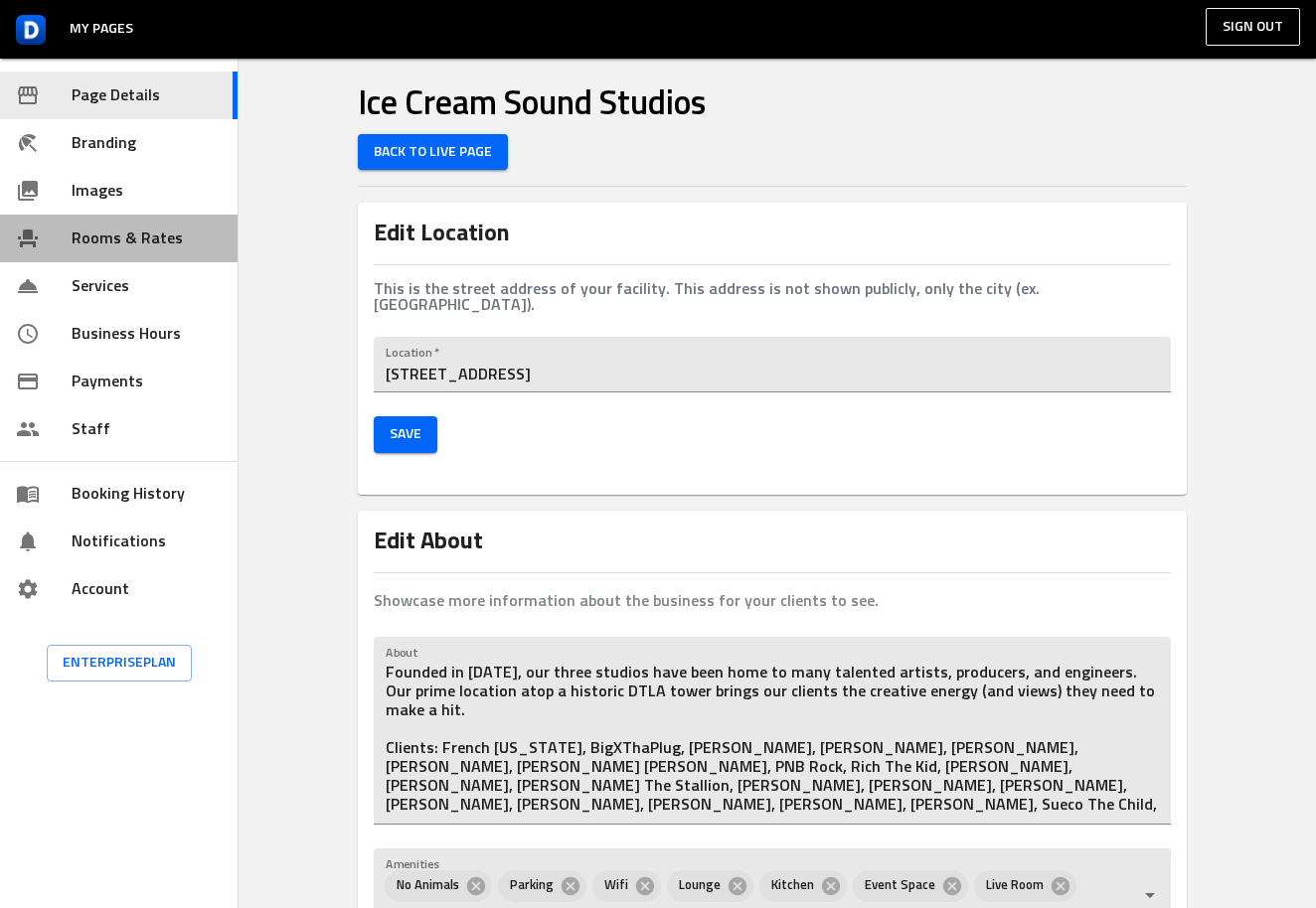 click on "Rooms & Rates" at bounding box center [118, 238] 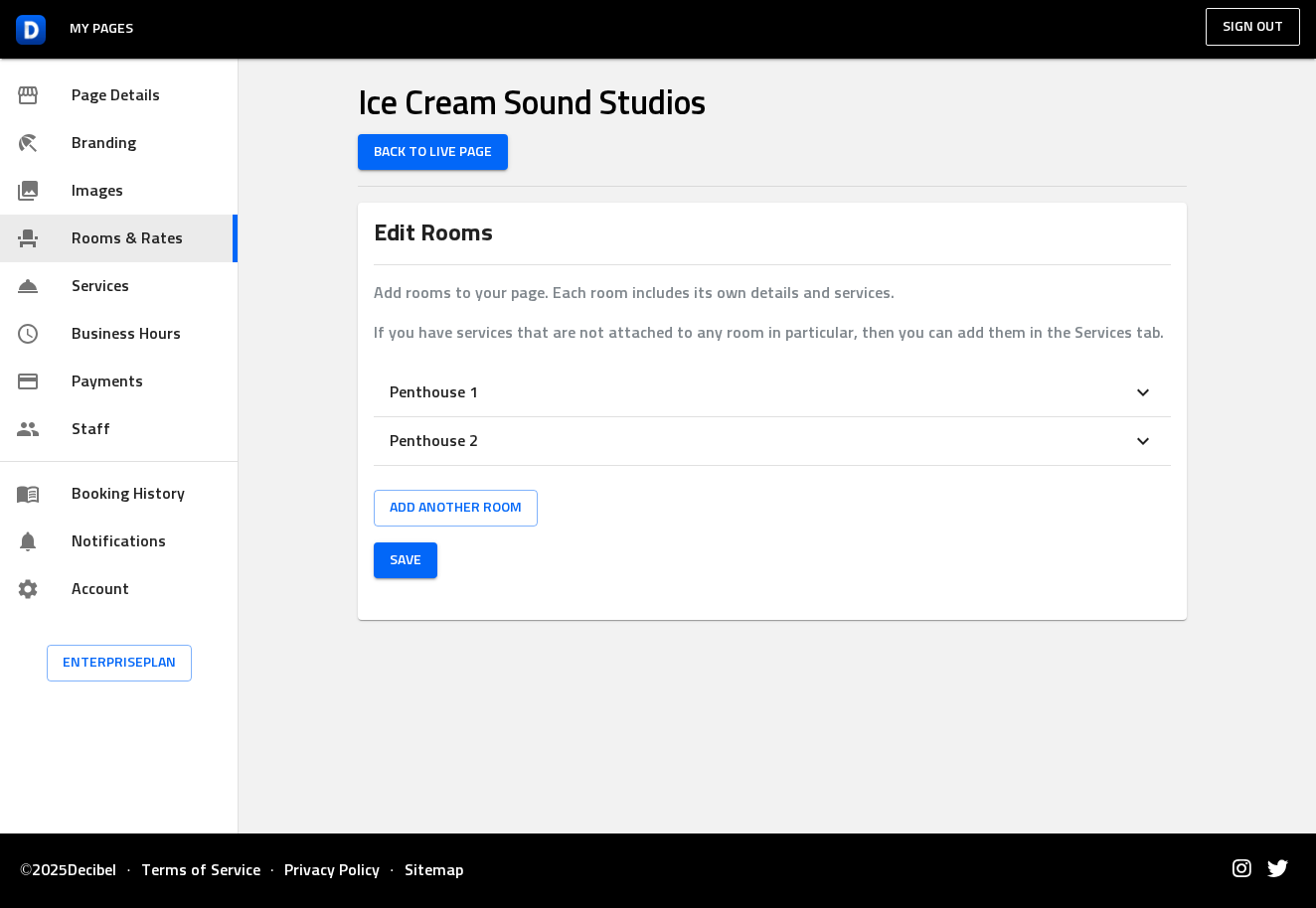 click on "Penthouse 2" at bounding box center [772, 441] 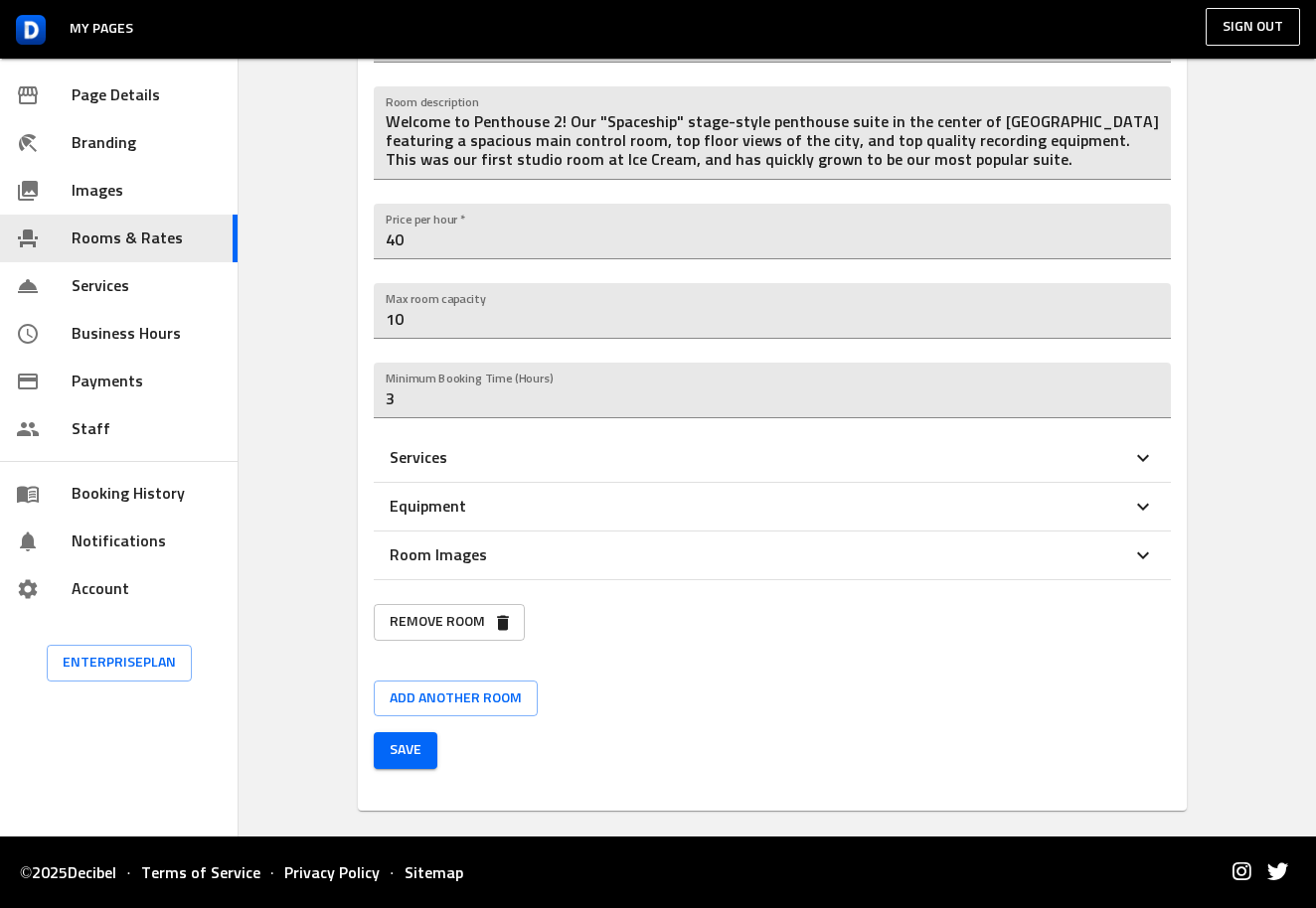 click on "Room Images" at bounding box center [760, 555] 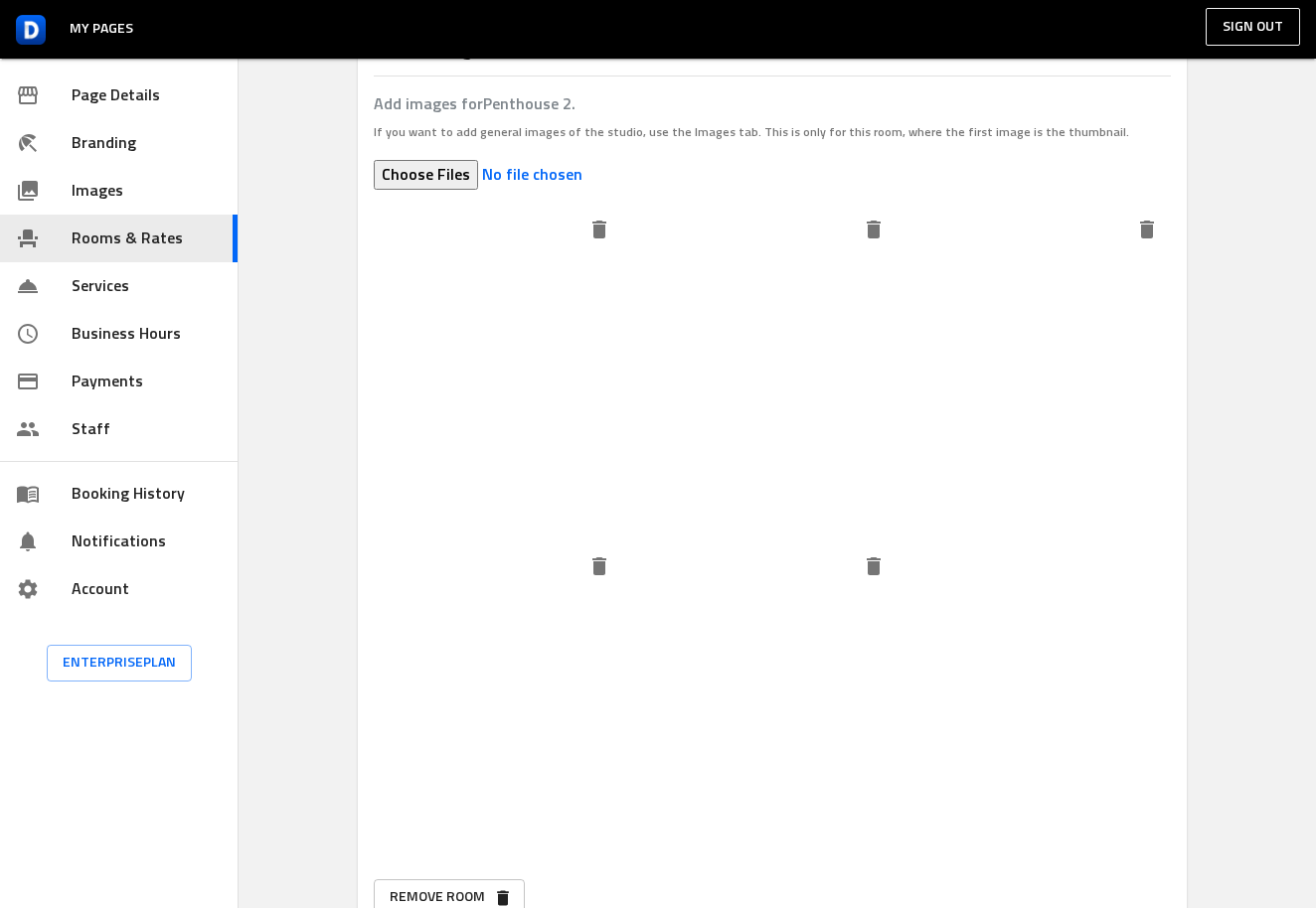 scroll, scrollTop: 975, scrollLeft: 0, axis: vertical 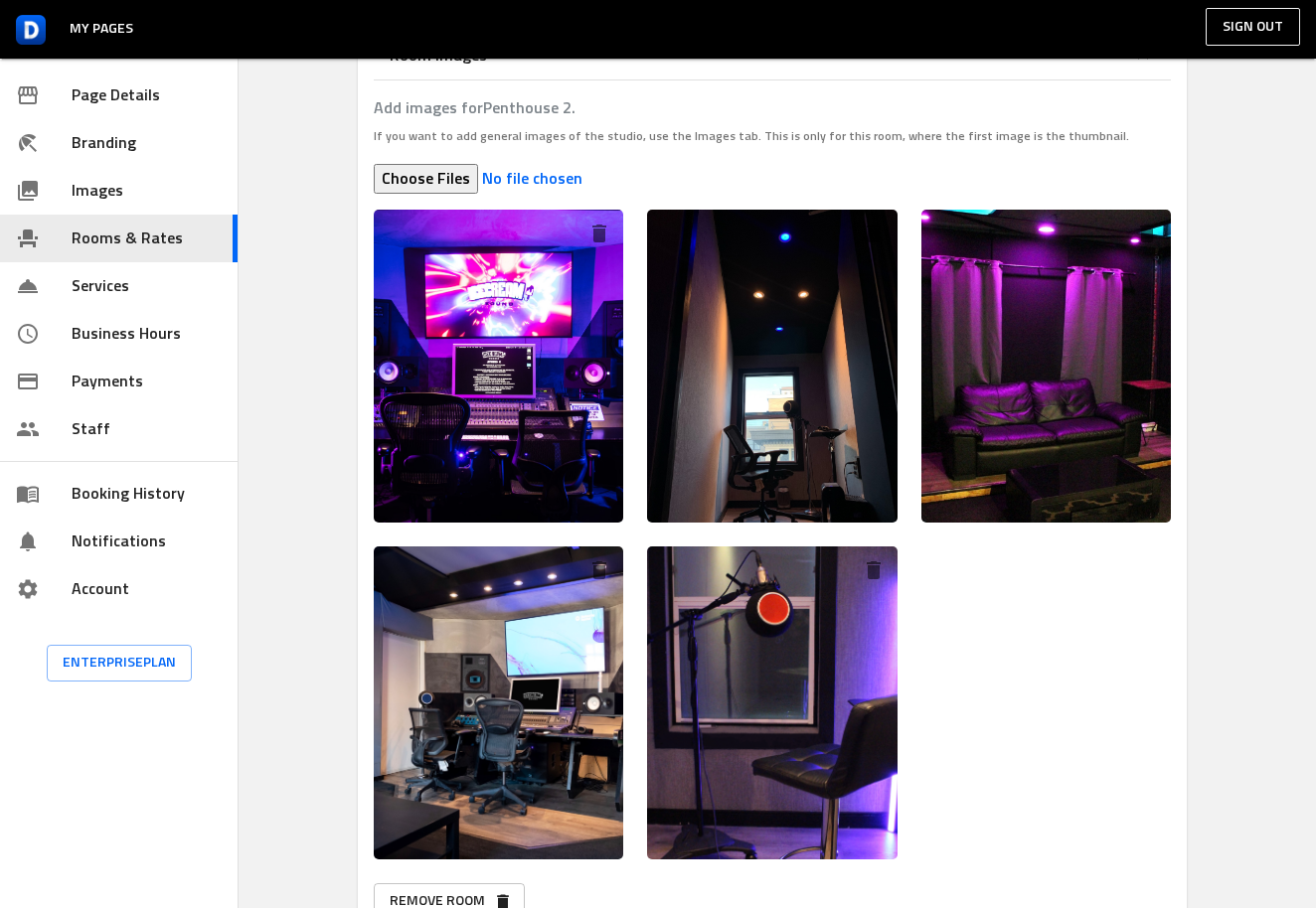 click at bounding box center [772, 179] 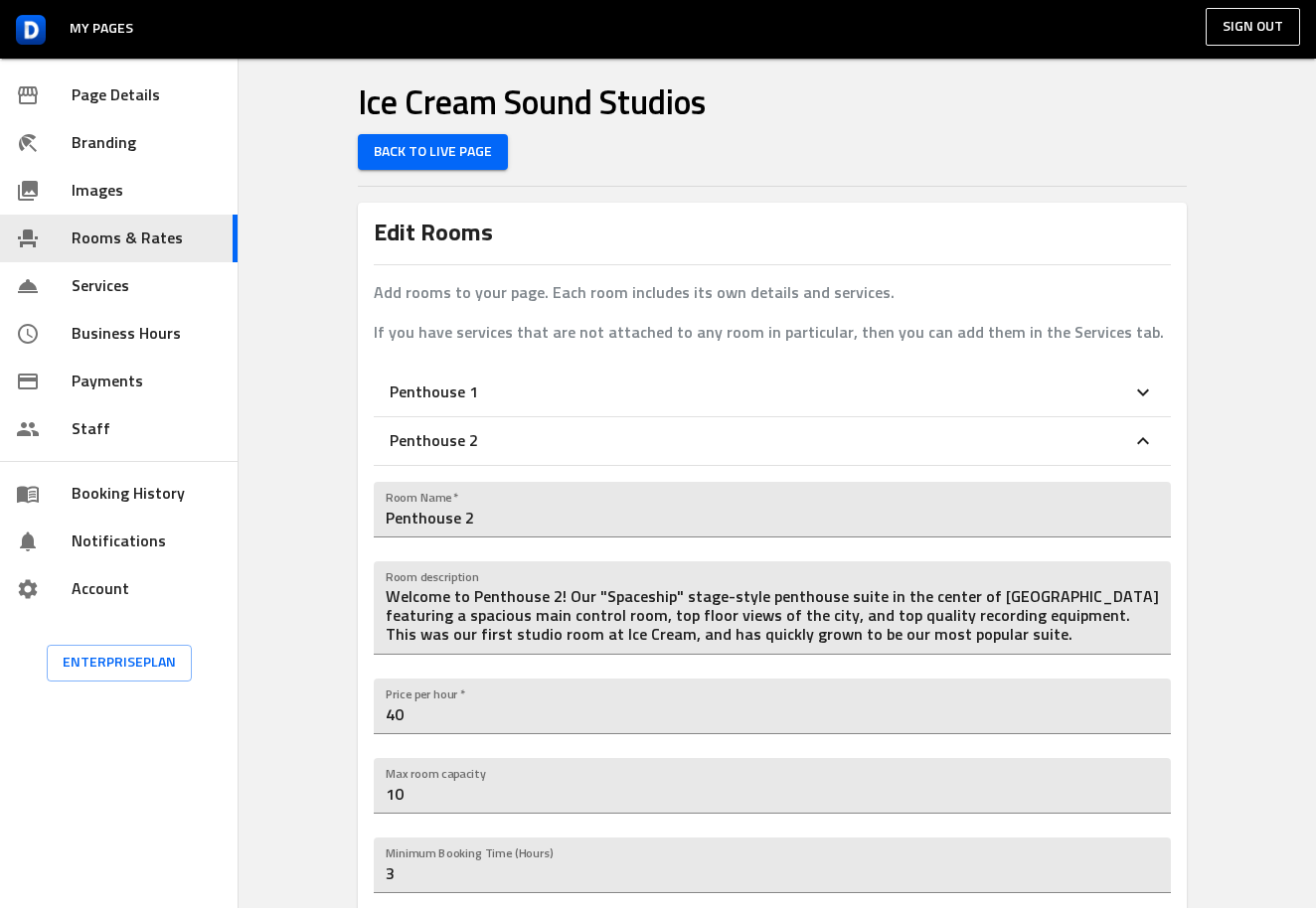 scroll, scrollTop: 0, scrollLeft: 0, axis: both 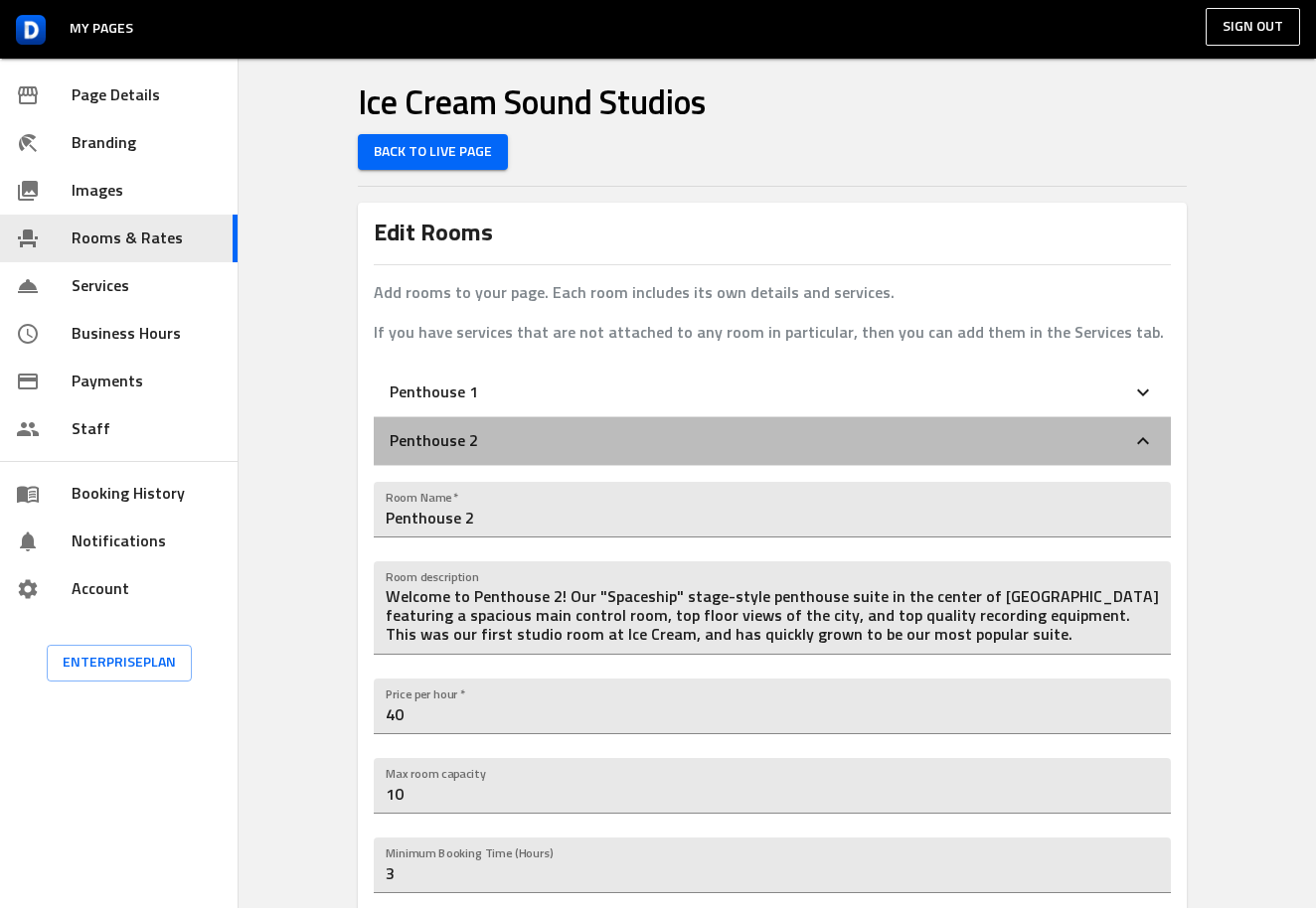 click on "Penthouse 2" at bounding box center (772, 441) 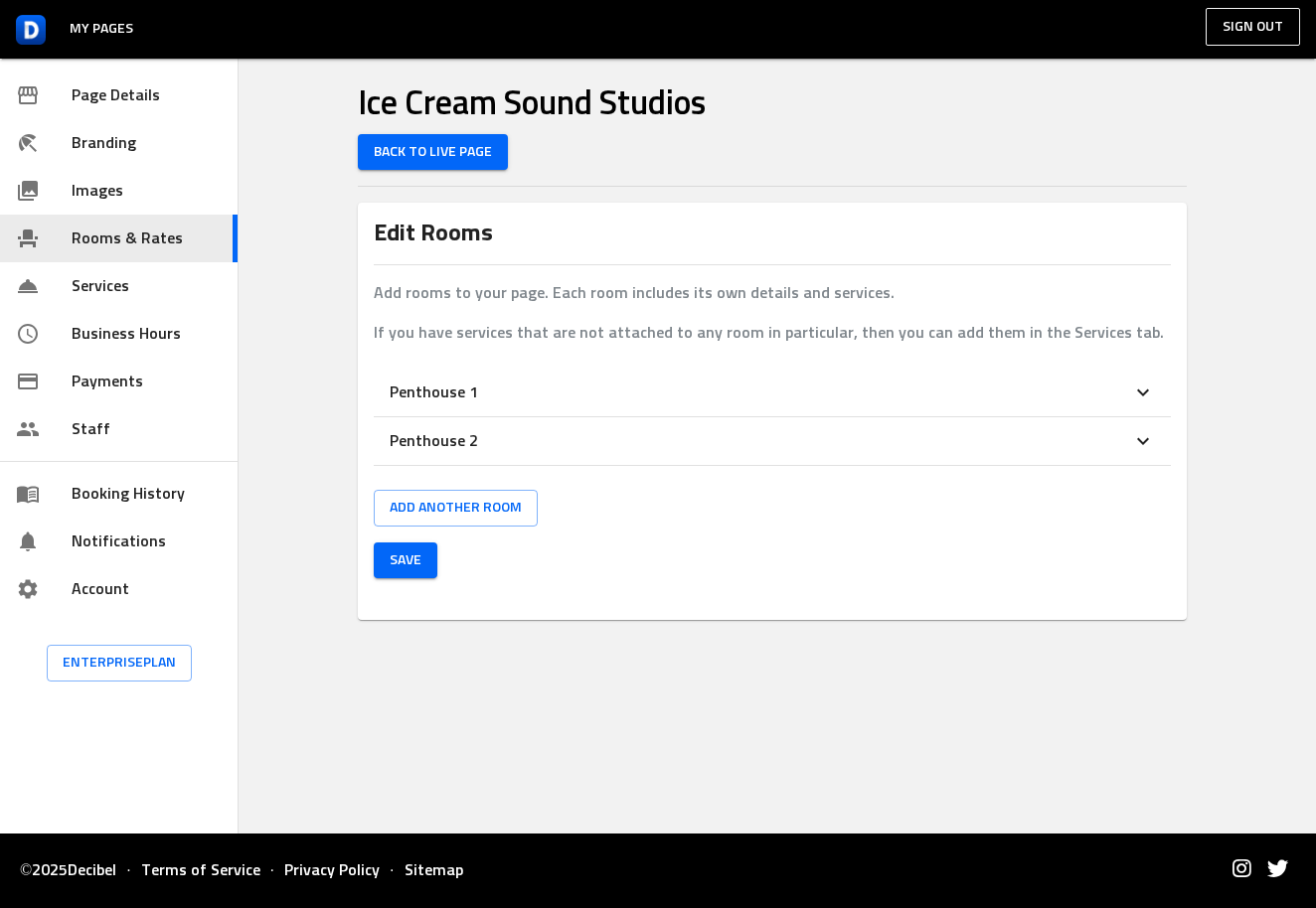 click on "Back To Live Page" at bounding box center (432, 152) 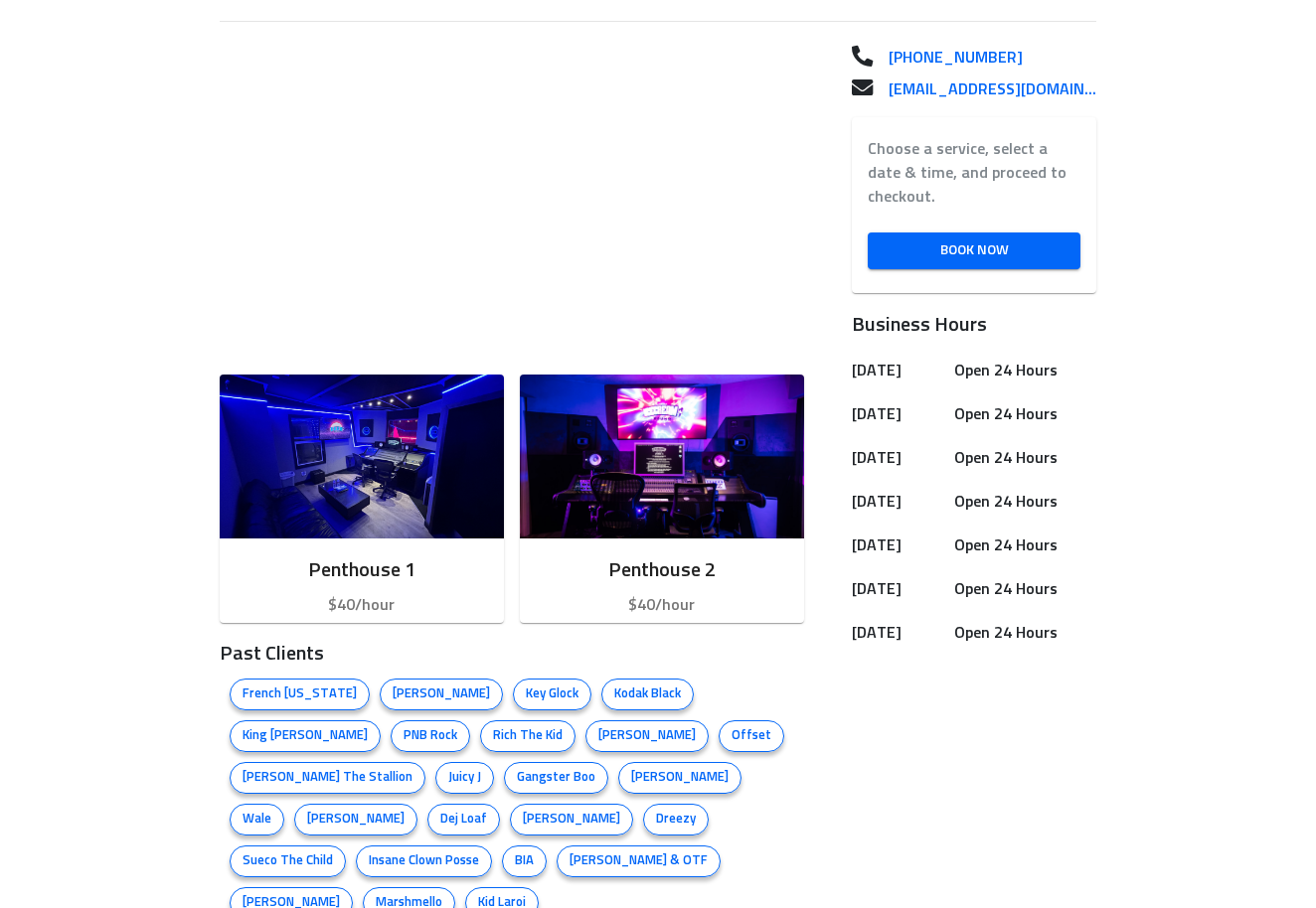 scroll, scrollTop: 567, scrollLeft: 0, axis: vertical 